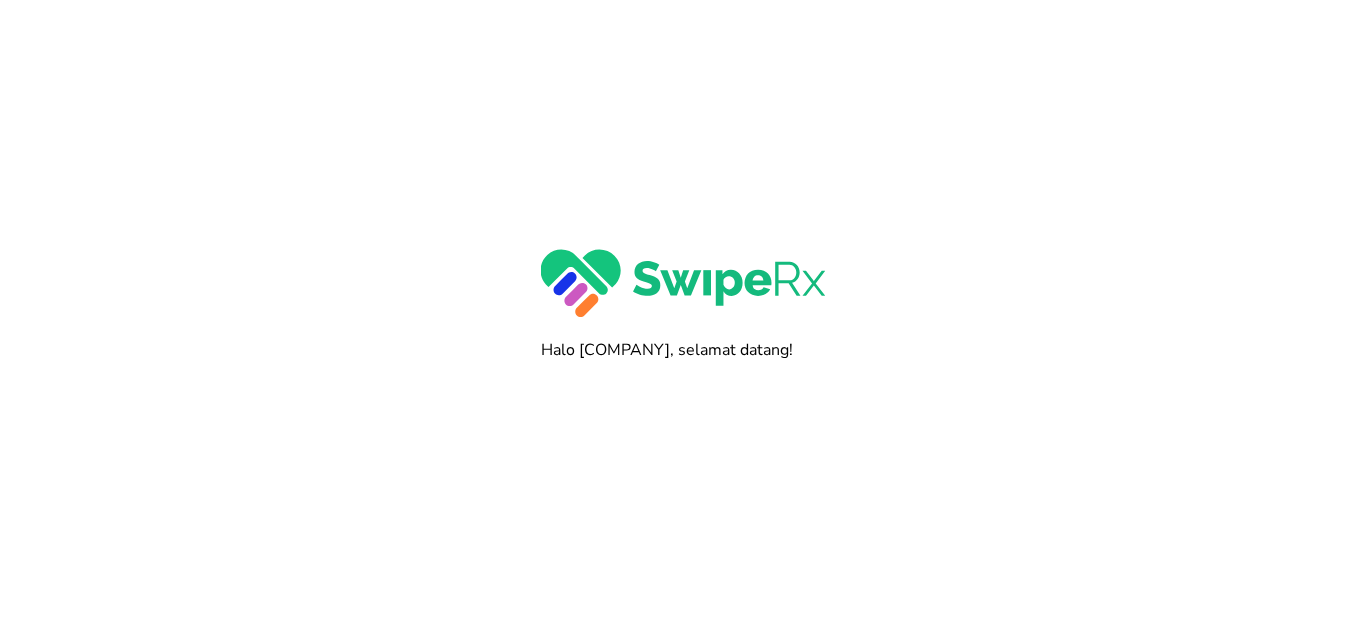 scroll, scrollTop: 0, scrollLeft: 0, axis: both 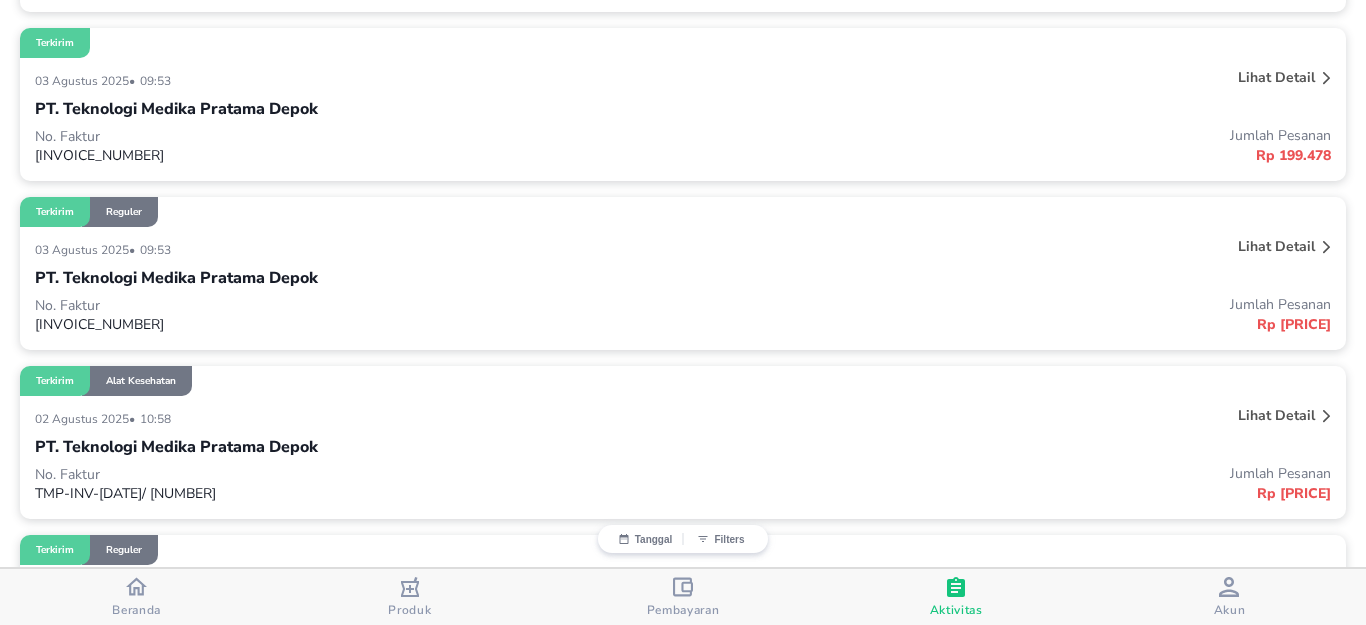 click on "Lihat detail" at bounding box center [1276, 246] 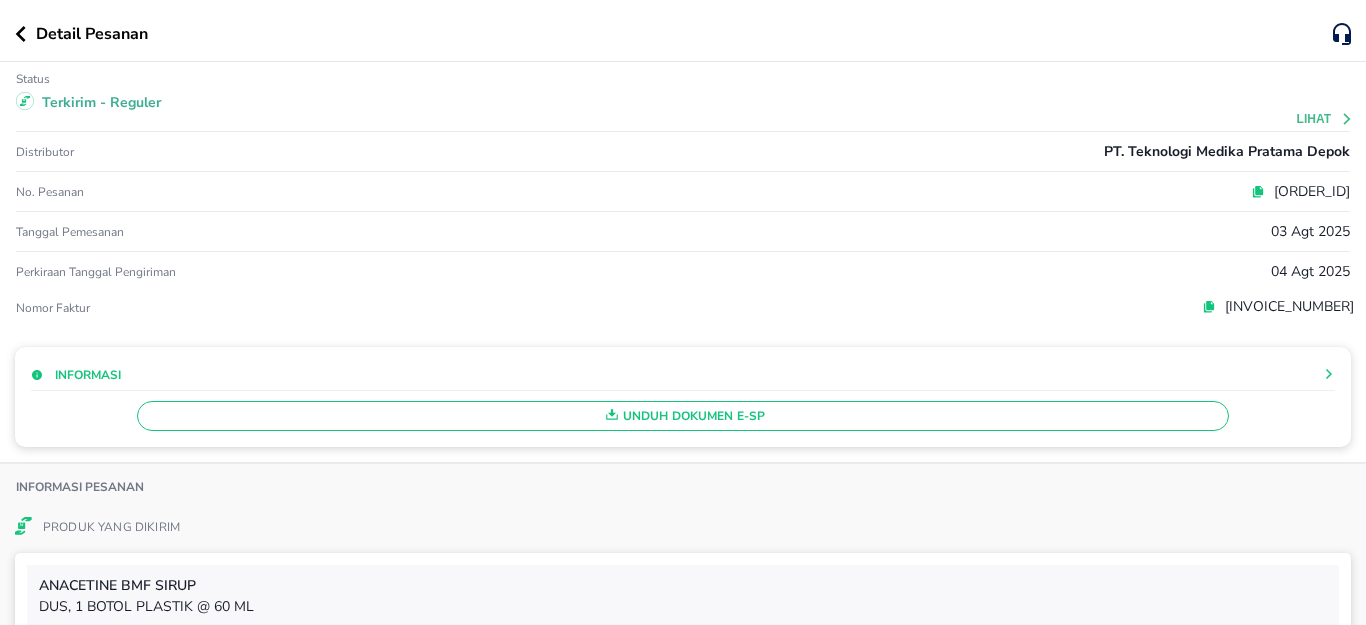 scroll, scrollTop: 1600, scrollLeft: 0, axis: vertical 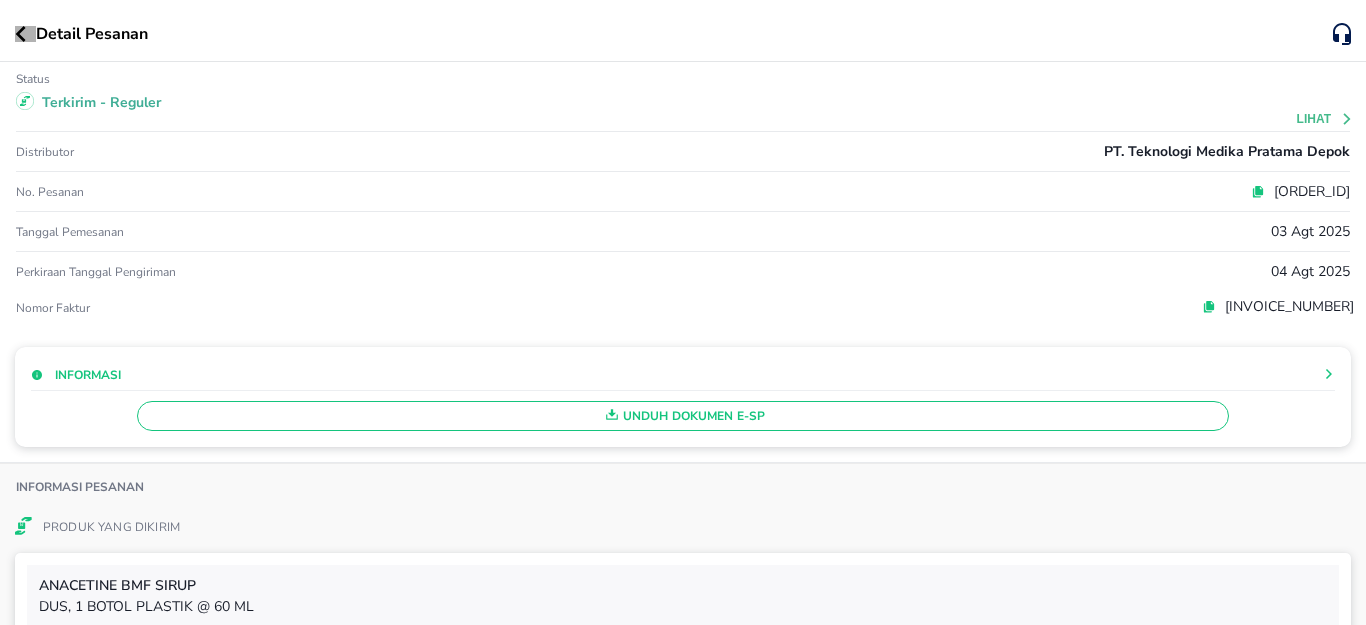 click 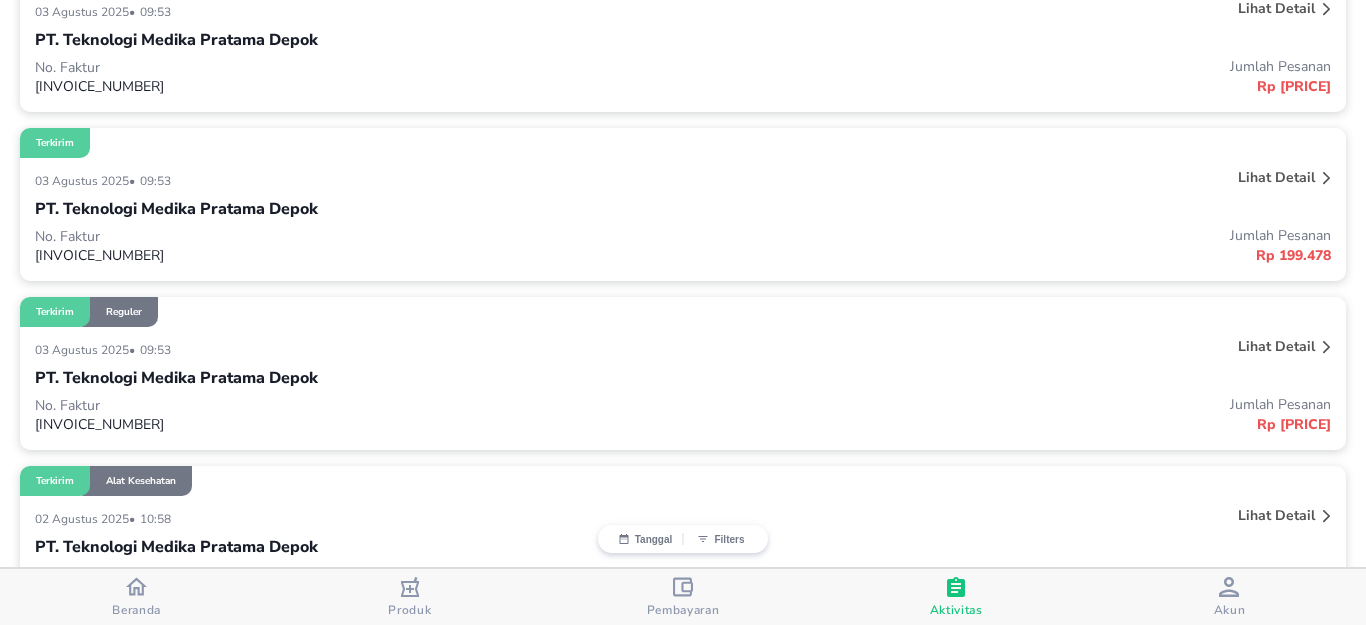 scroll, scrollTop: 1400, scrollLeft: 0, axis: vertical 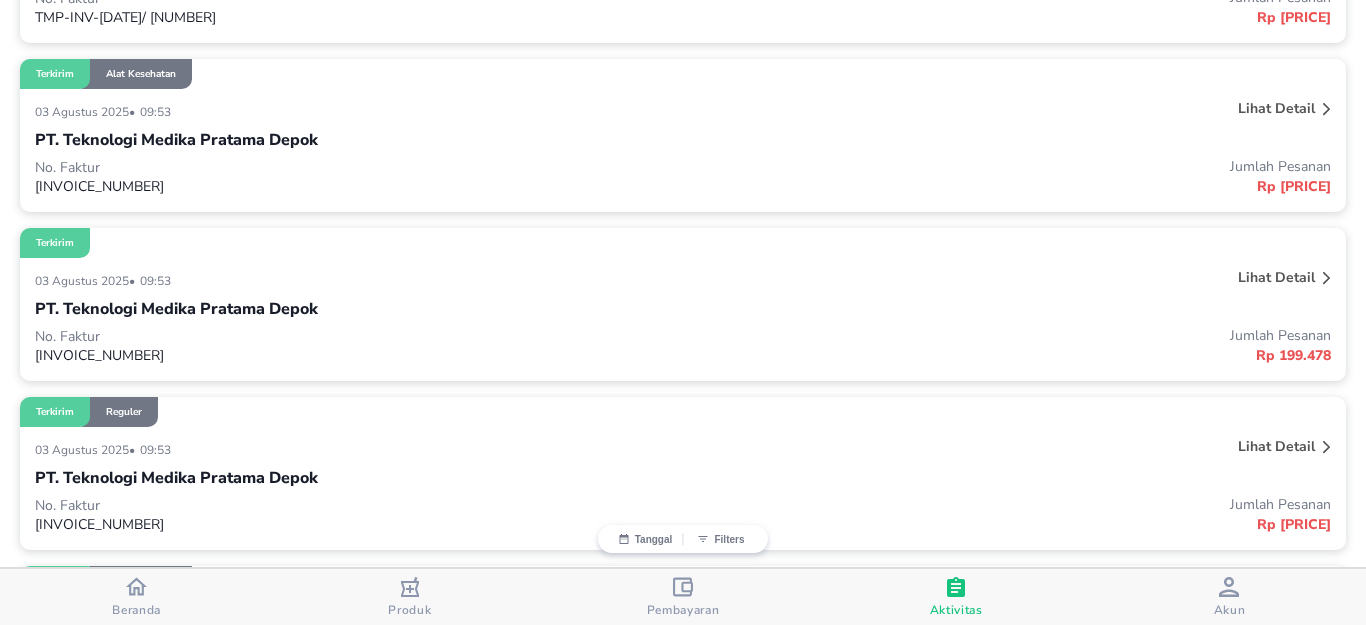 click on "Lihat detail" at bounding box center [1065, 280] 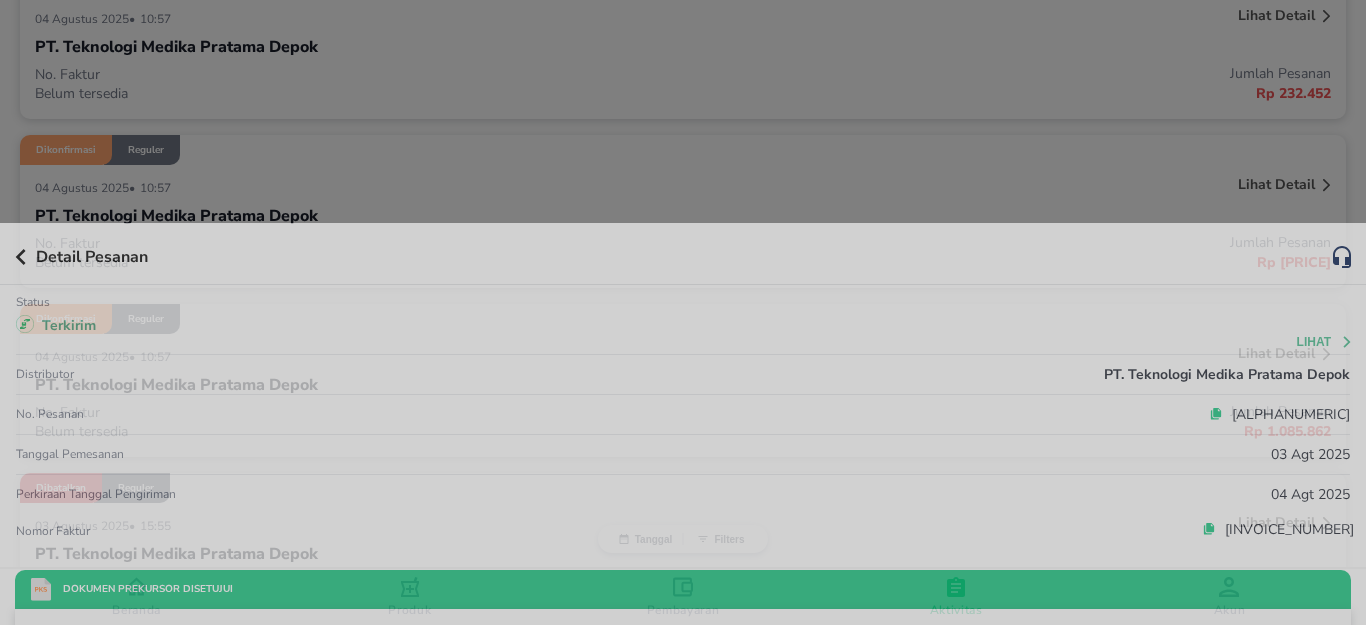 scroll, scrollTop: 1400, scrollLeft: 0, axis: vertical 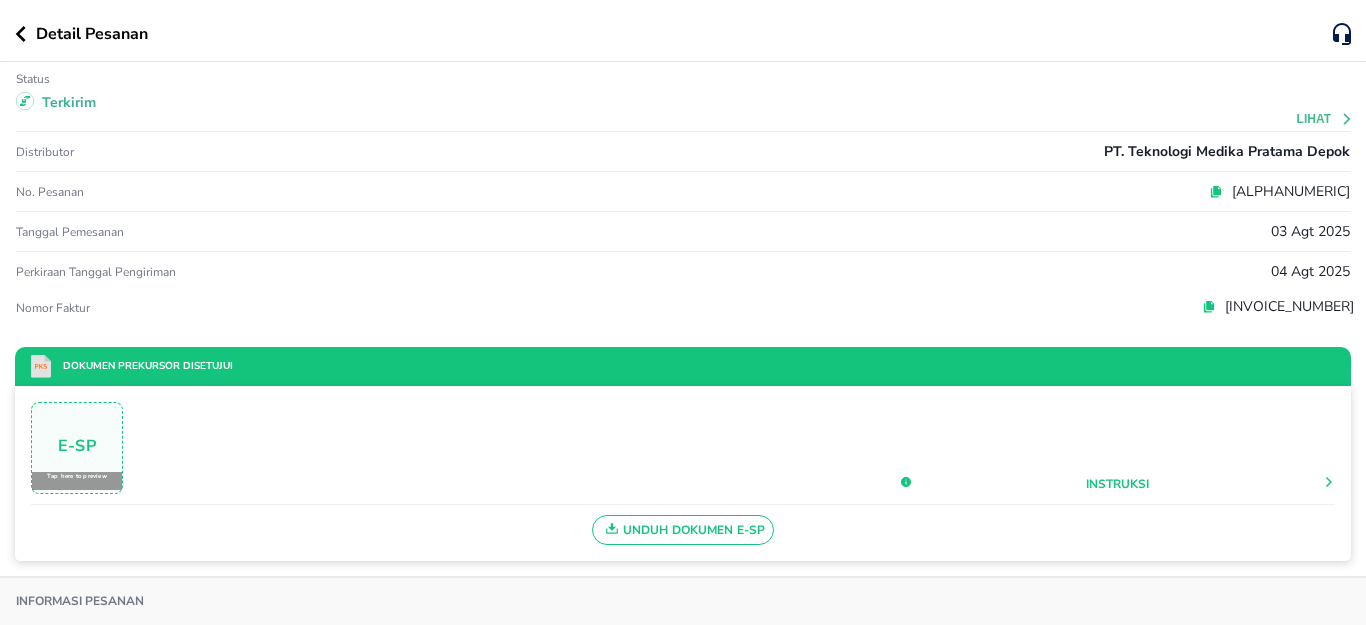 click on "Unduh Dokumen e-SP" at bounding box center [683, 530] 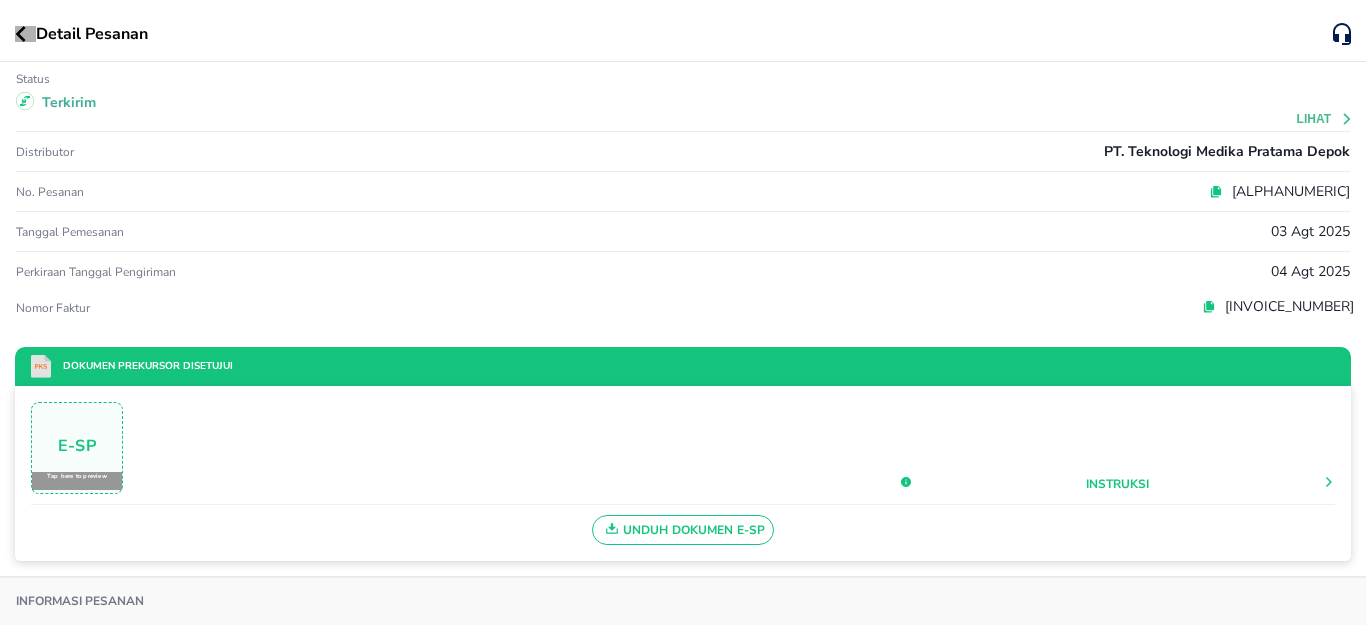 click 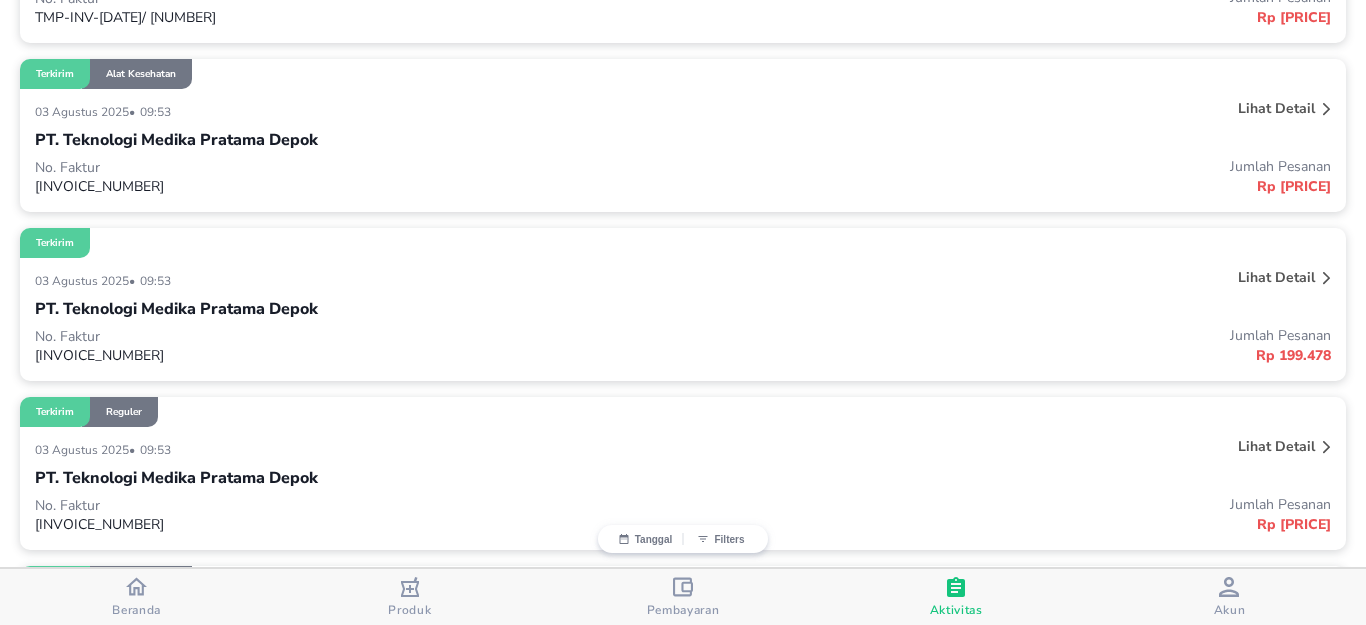 scroll, scrollTop: 1300, scrollLeft: 0, axis: vertical 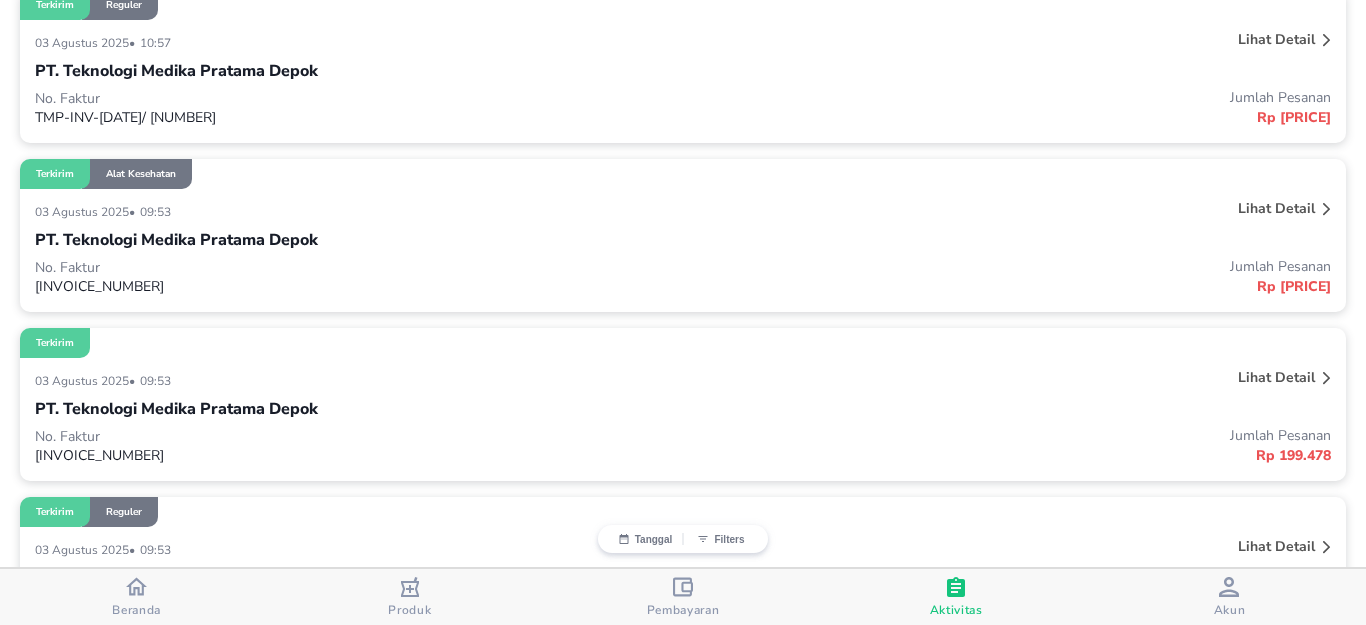 click on "Lihat detail" at bounding box center (1276, 39) 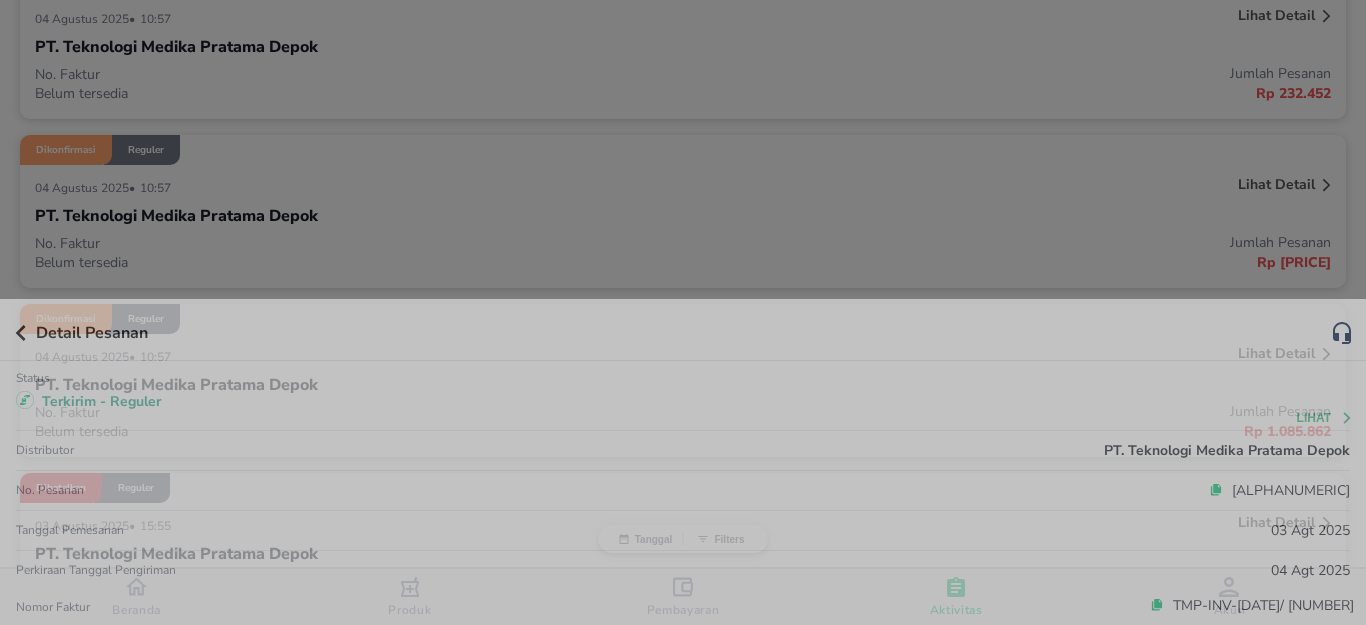 scroll, scrollTop: 1300, scrollLeft: 0, axis: vertical 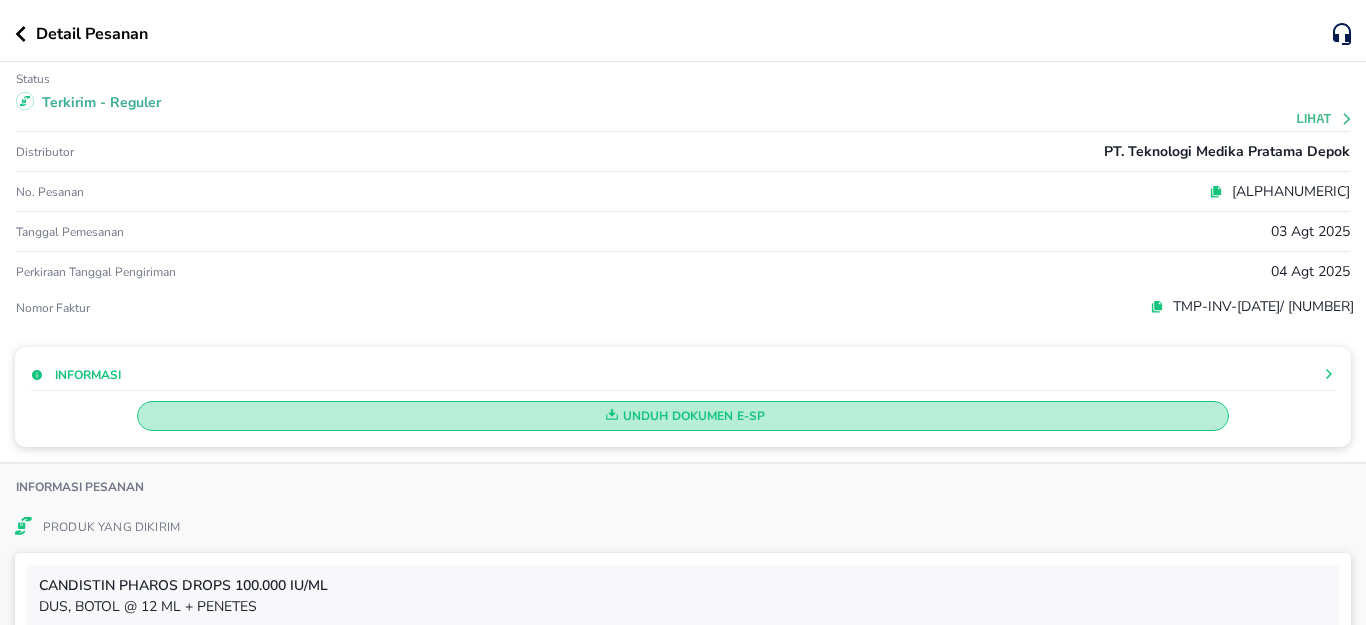 click on "Unduh Dokumen e-SP" at bounding box center (683, 416) 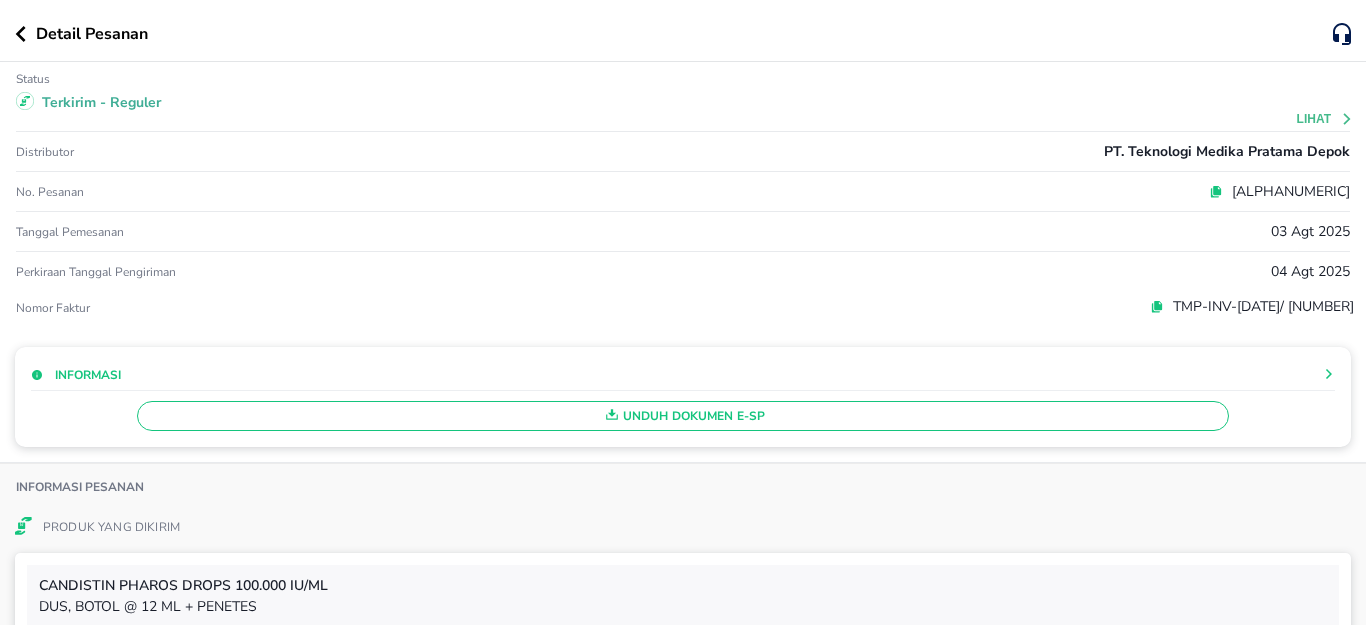 click at bounding box center (25, 34) 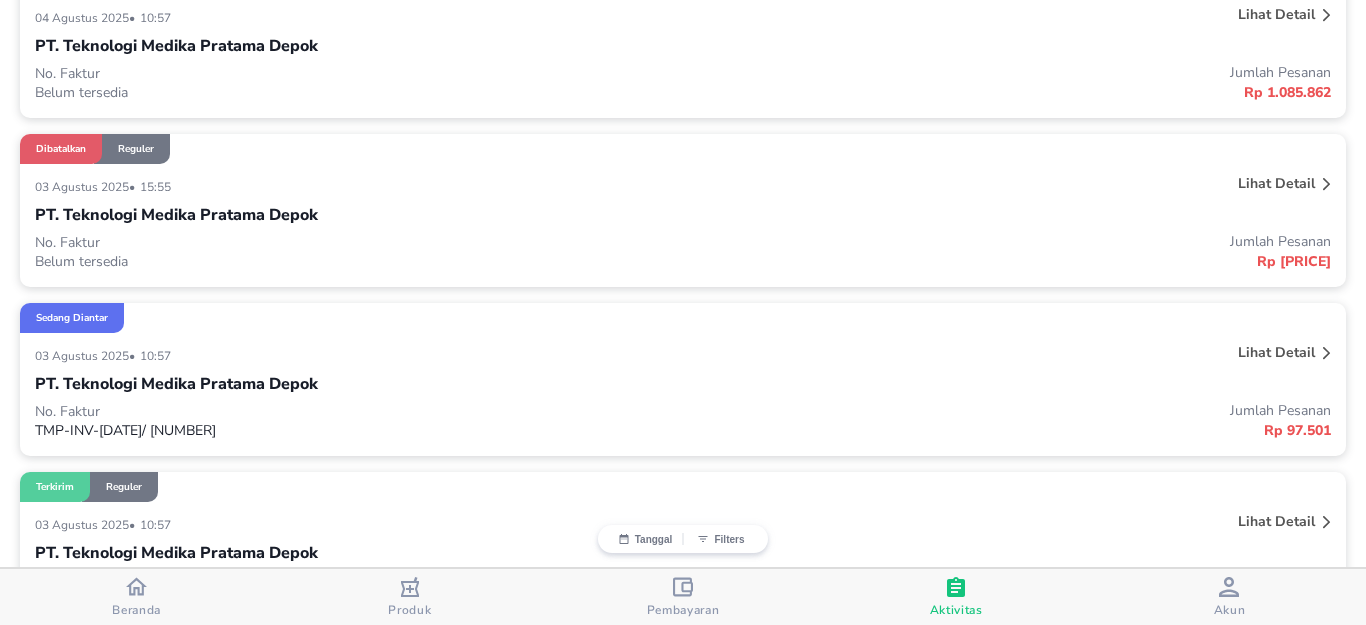 scroll, scrollTop: 800, scrollLeft: 0, axis: vertical 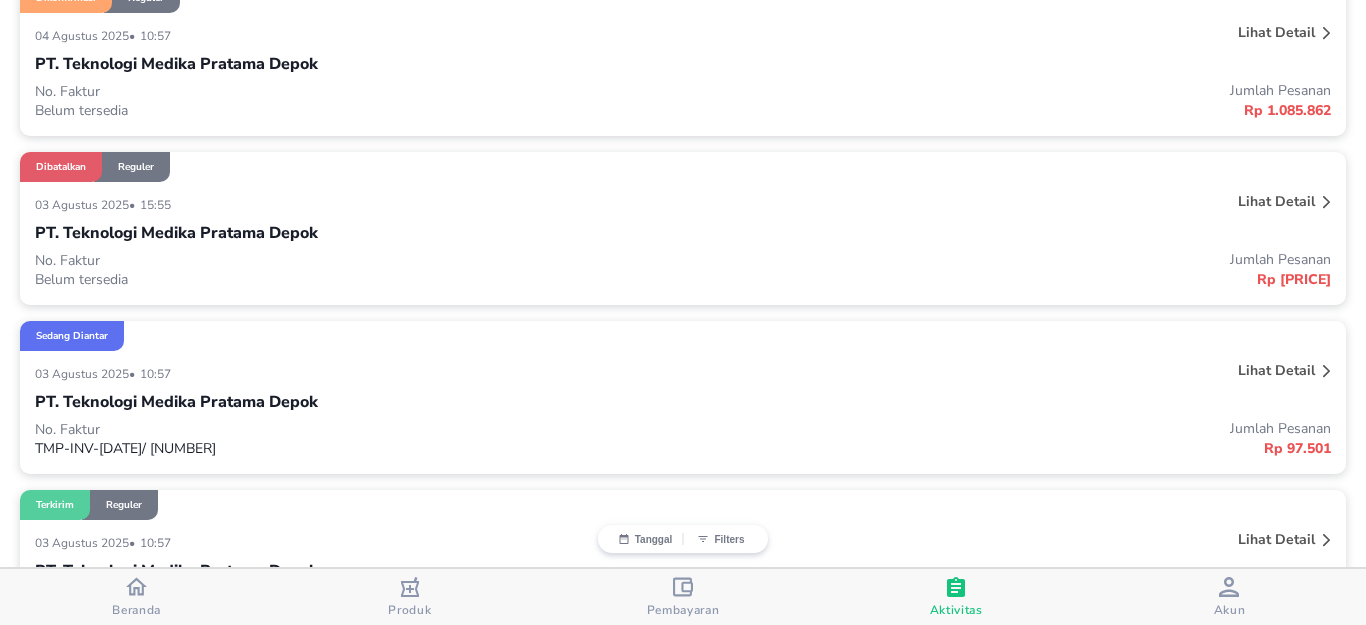 click on "Lihat detail" at bounding box center (1065, 373) 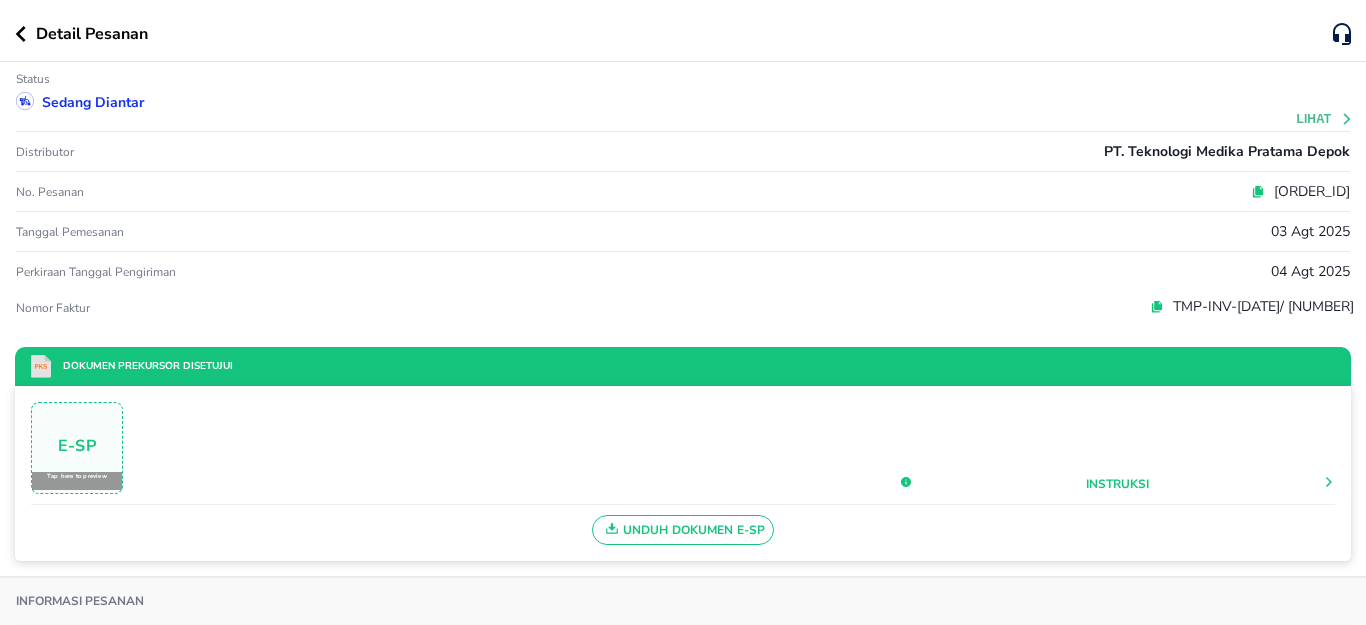 scroll, scrollTop: 800, scrollLeft: 0, axis: vertical 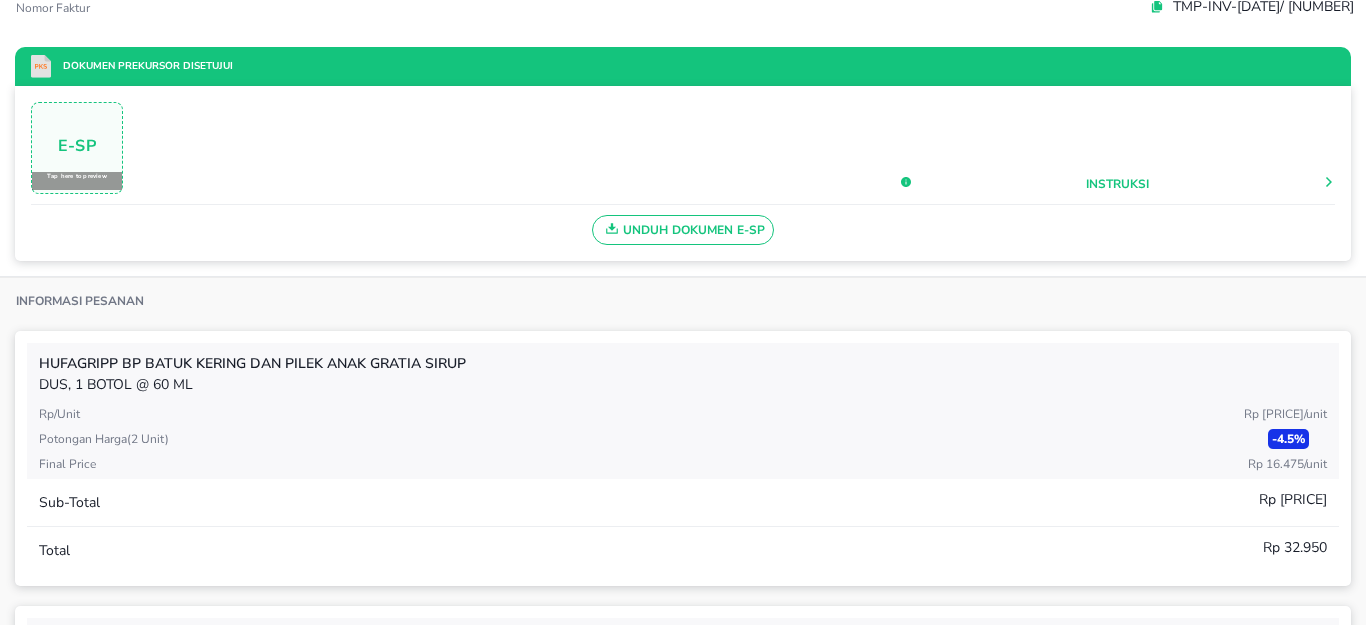 click on "Unduh Dokumen e-SP" at bounding box center (683, 230) 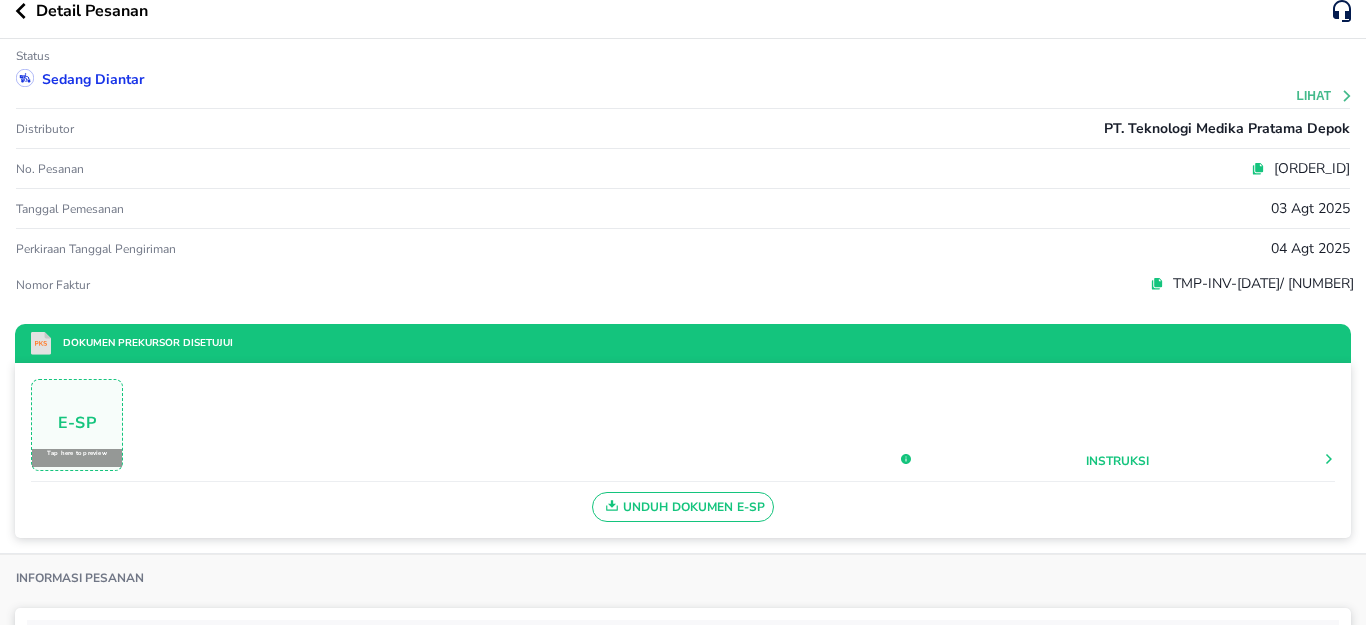 scroll, scrollTop: 0, scrollLeft: 0, axis: both 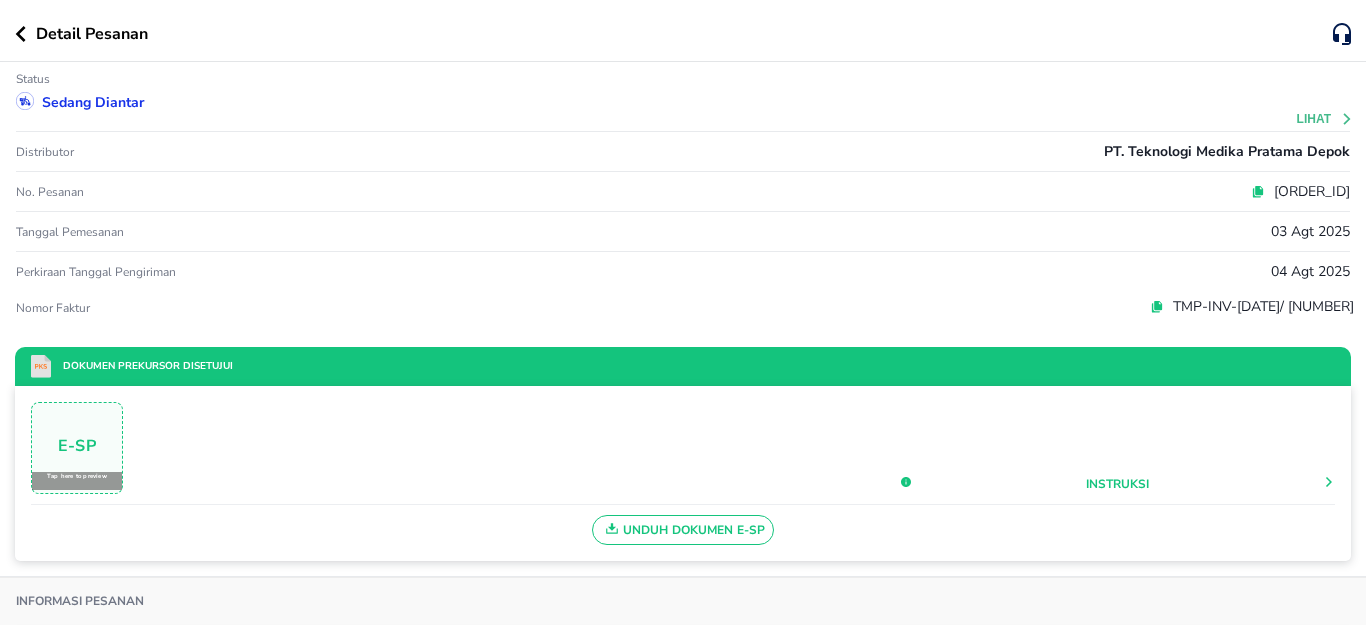 drag, startPoint x: 19, startPoint y: 28, endPoint x: 164, endPoint y: 85, distance: 155.80116 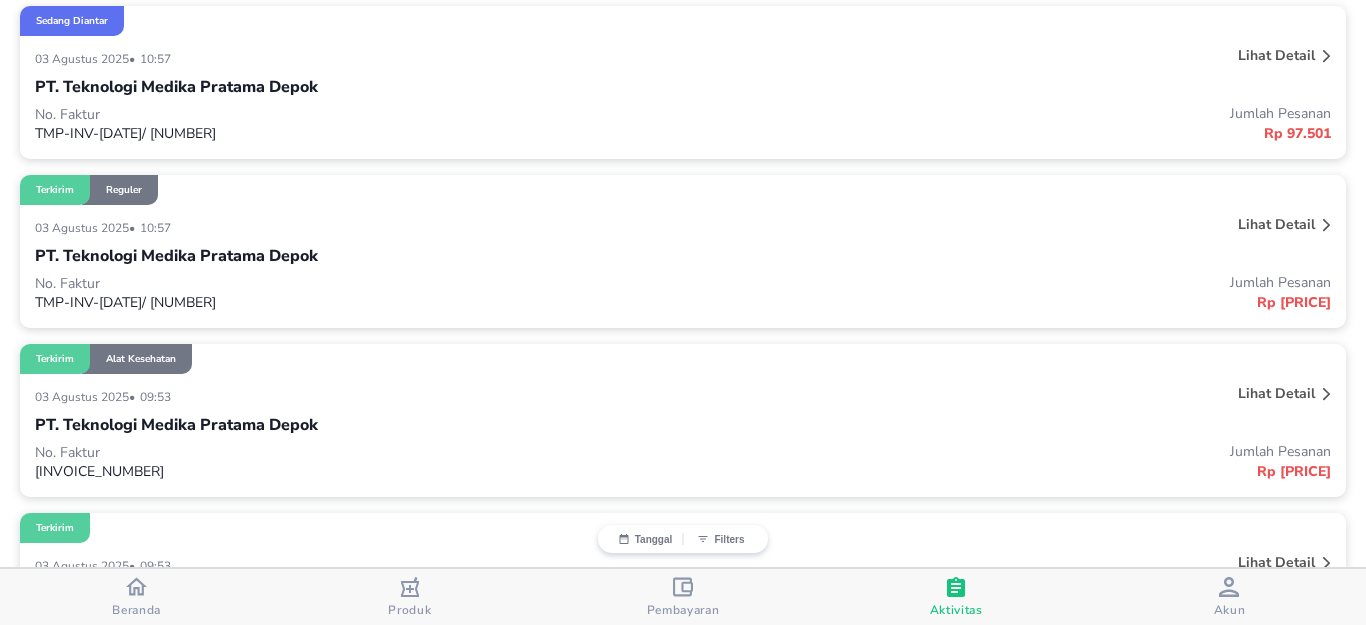 scroll, scrollTop: 1200, scrollLeft: 0, axis: vertical 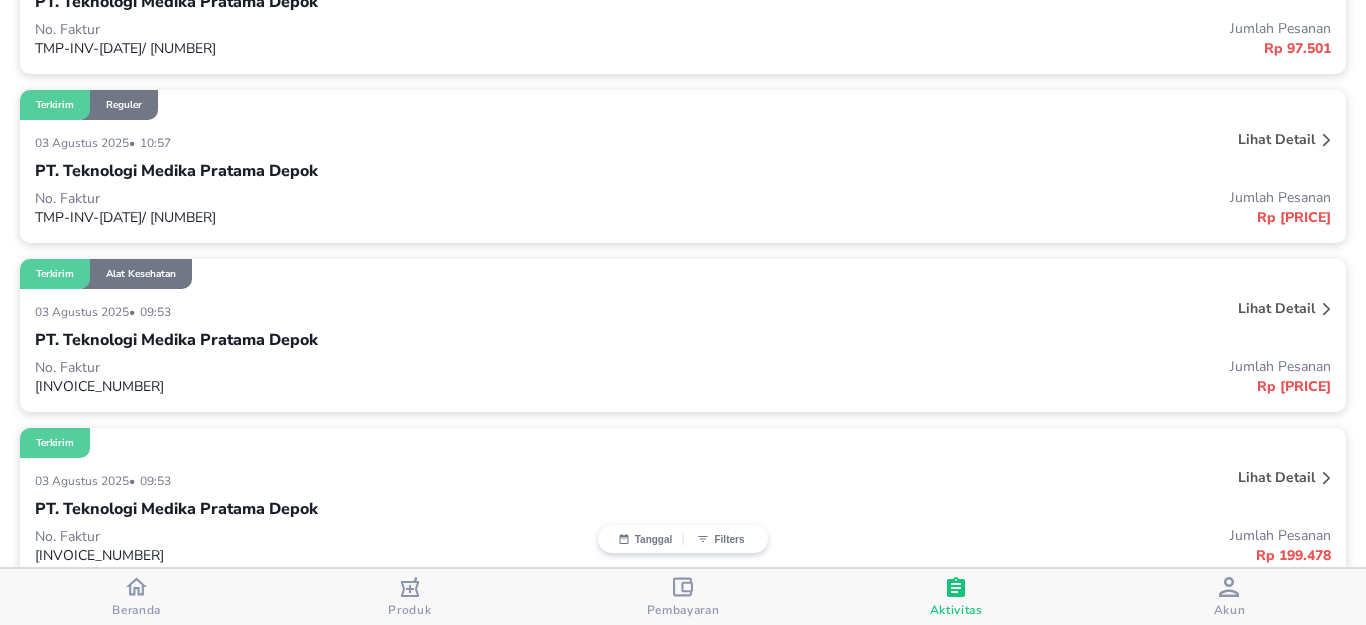 click on "Lihat detail" at bounding box center (1276, 308) 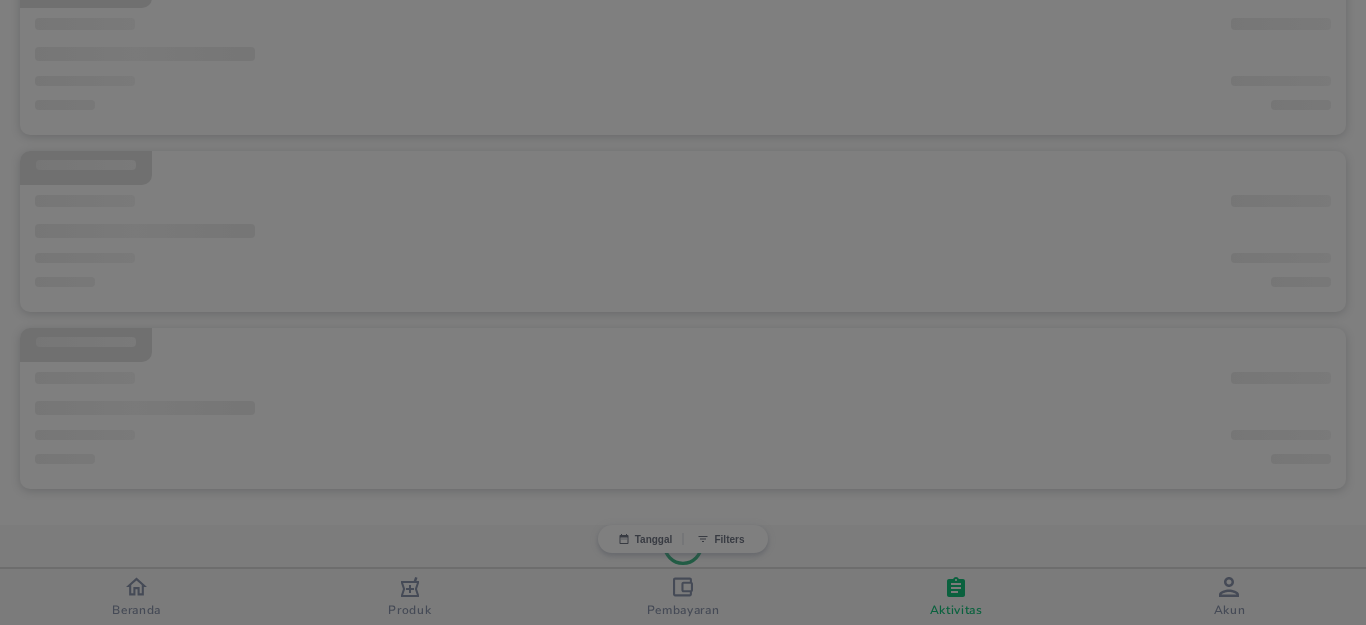 scroll, scrollTop: 479, scrollLeft: 0, axis: vertical 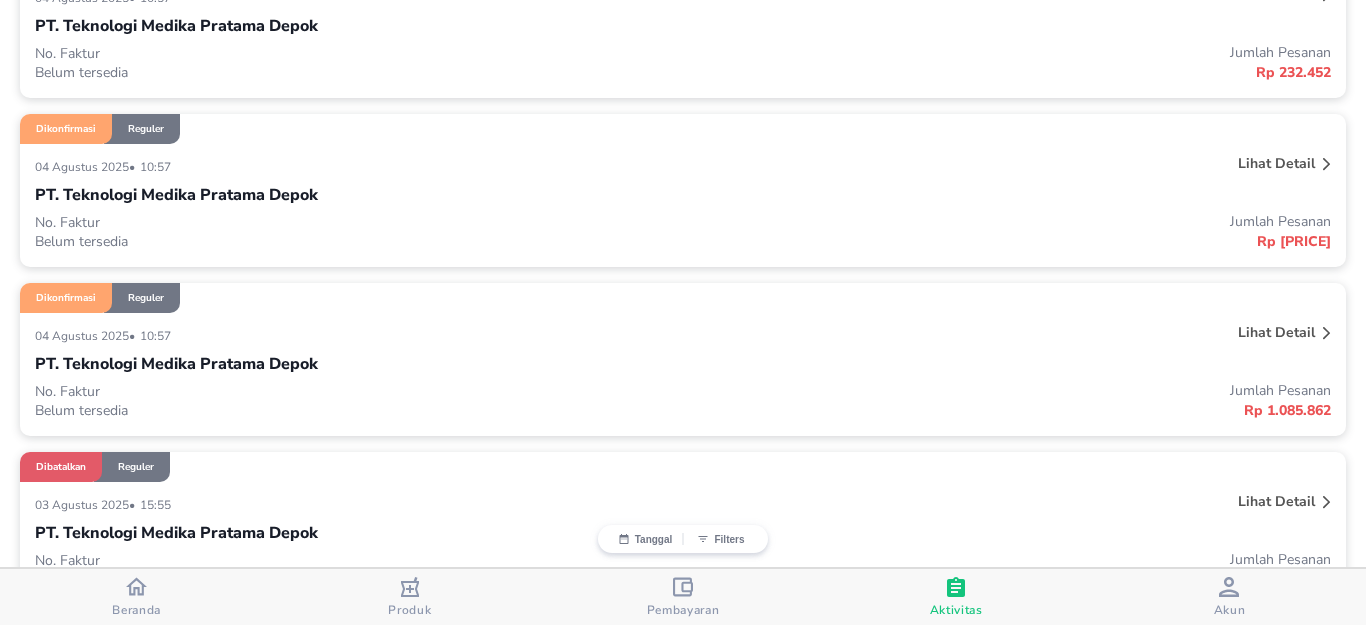 click on "Lihat detail" at bounding box center (1276, 332) 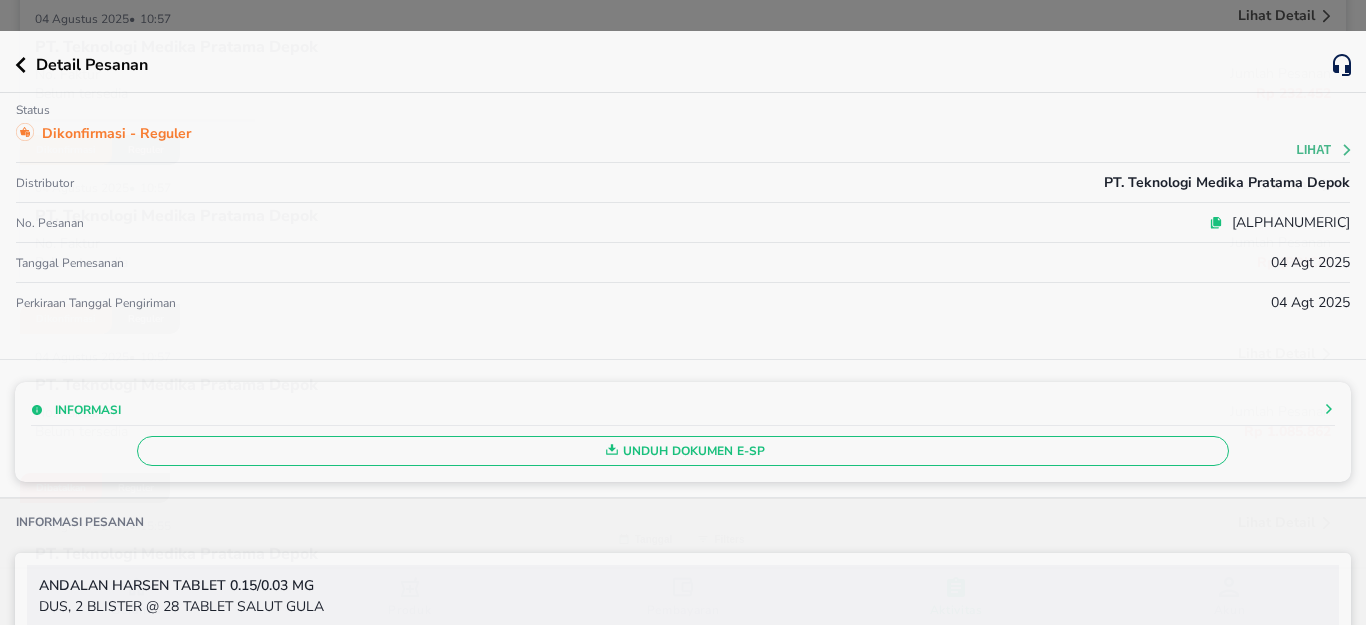 scroll, scrollTop: 500, scrollLeft: 0, axis: vertical 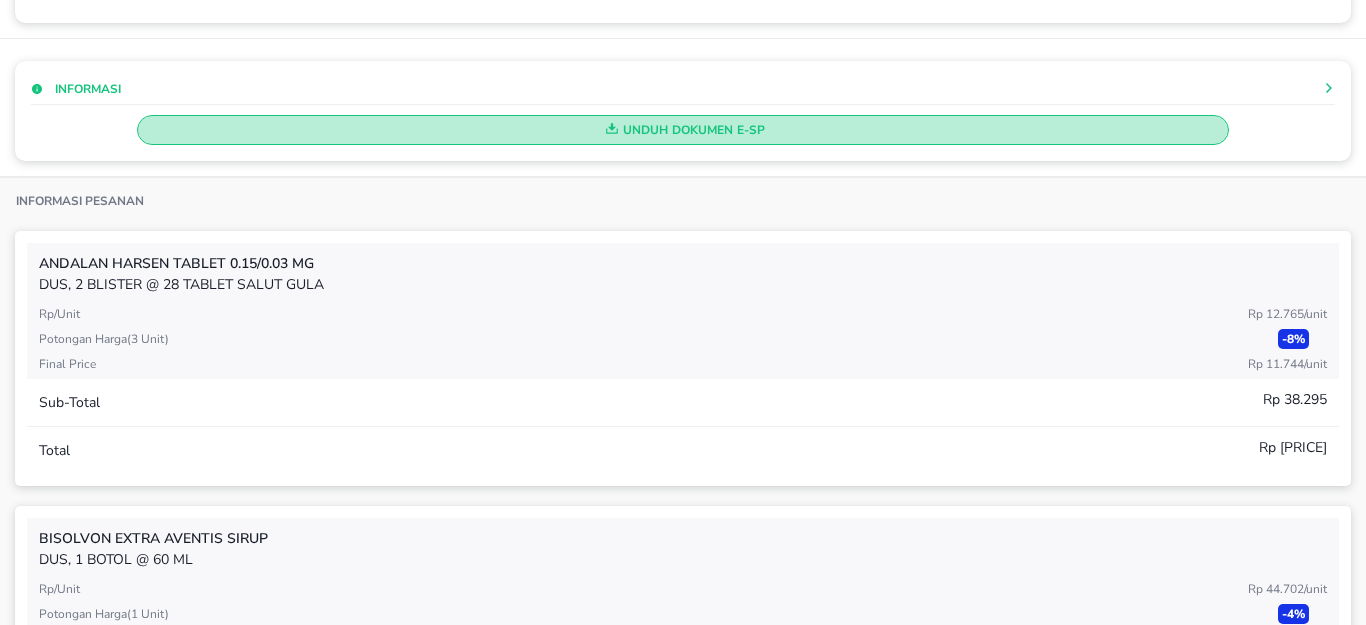 click on "Unduh Dokumen e-SP" at bounding box center (683, 130) 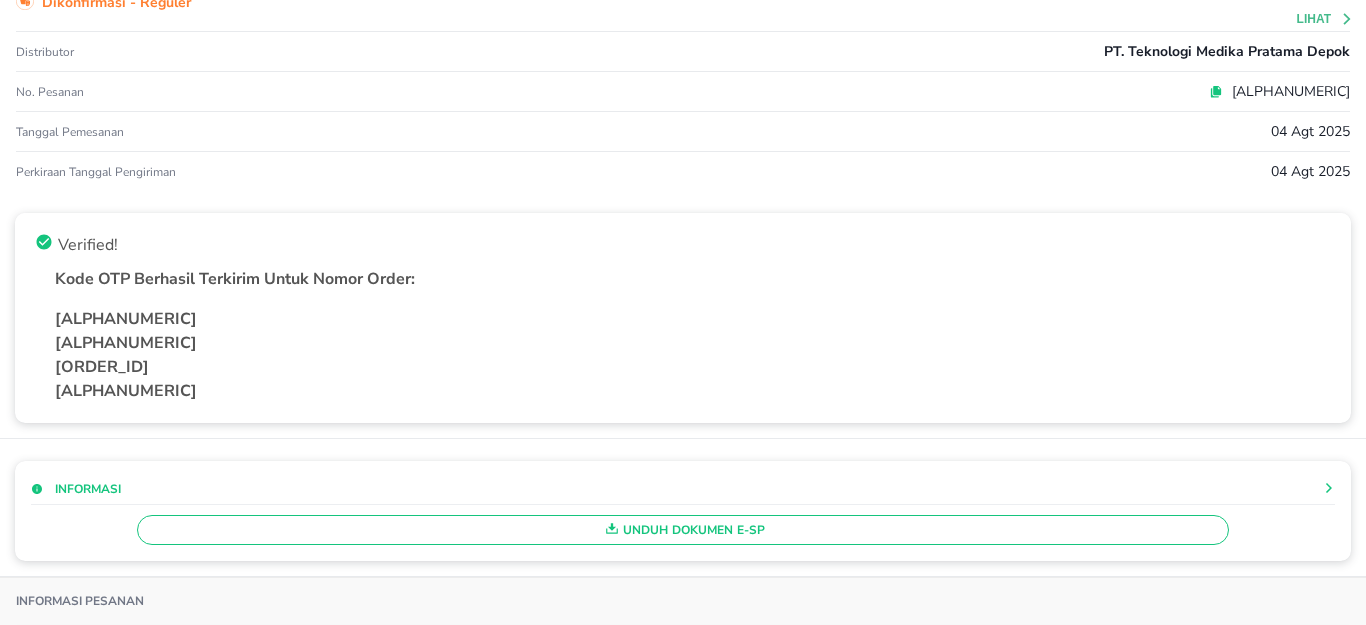 scroll, scrollTop: 0, scrollLeft: 0, axis: both 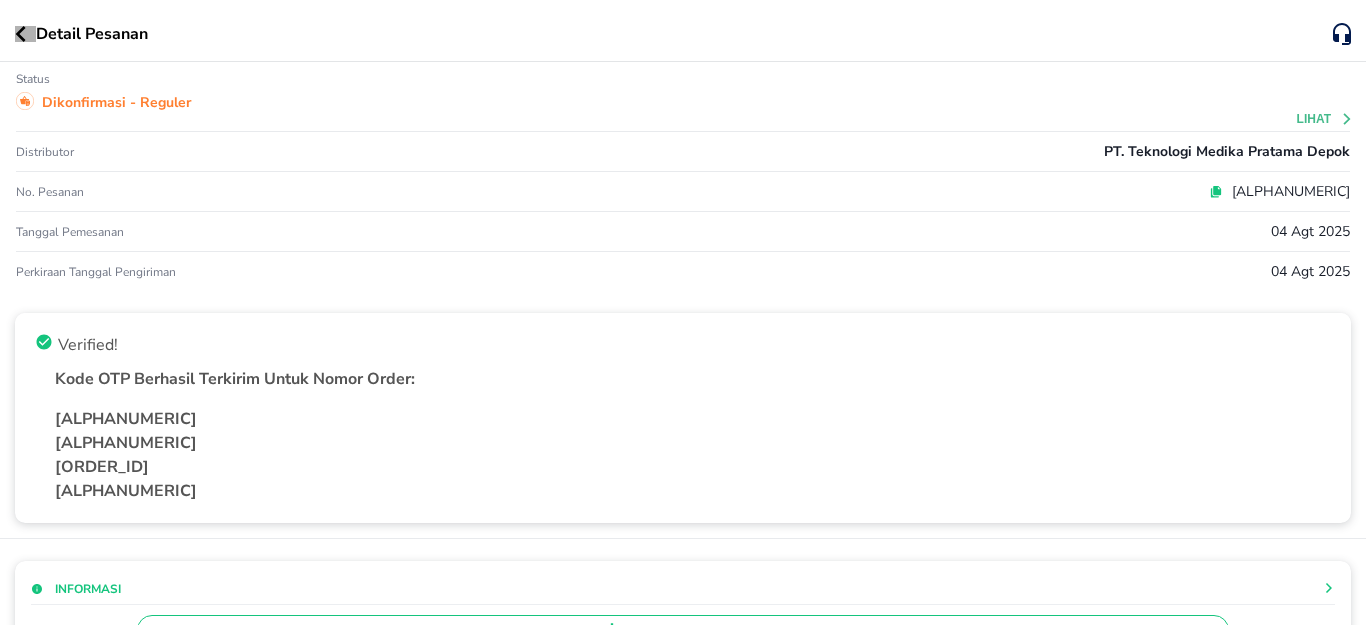 click at bounding box center [25, 34] 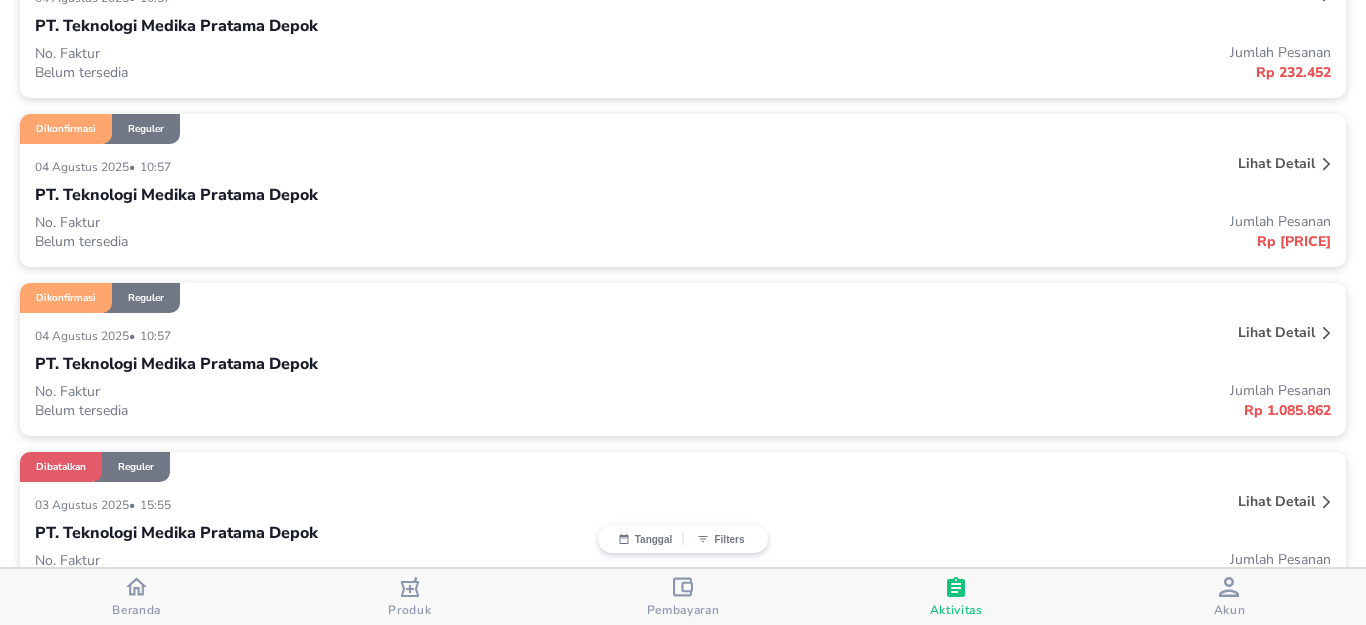click on "Lihat detail" at bounding box center (1065, 166) 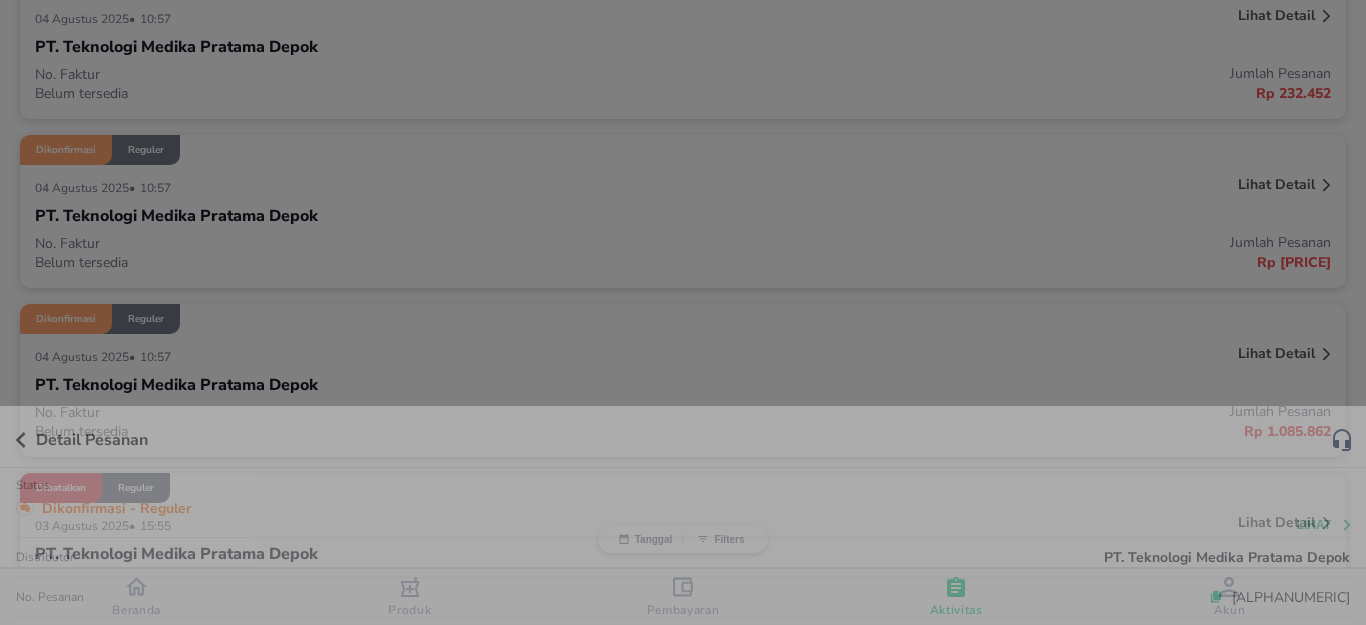 scroll, scrollTop: 500, scrollLeft: 0, axis: vertical 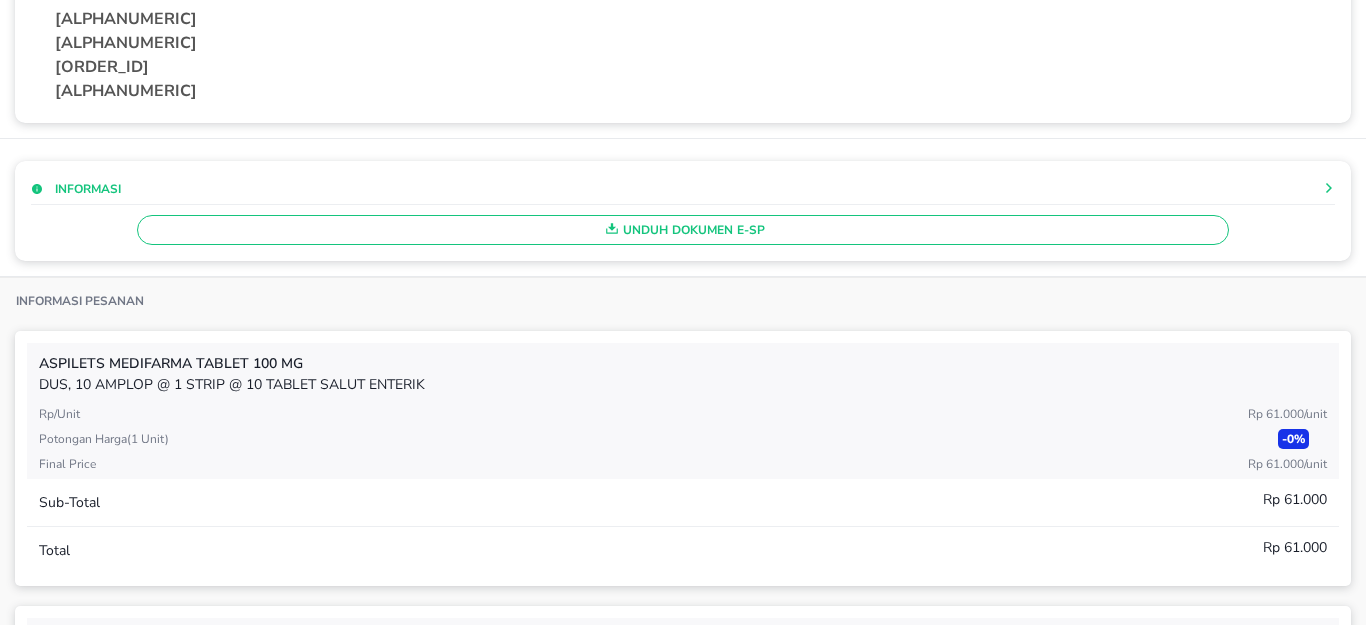 click on "Unduh Dokumen e-SP" at bounding box center [683, 230] 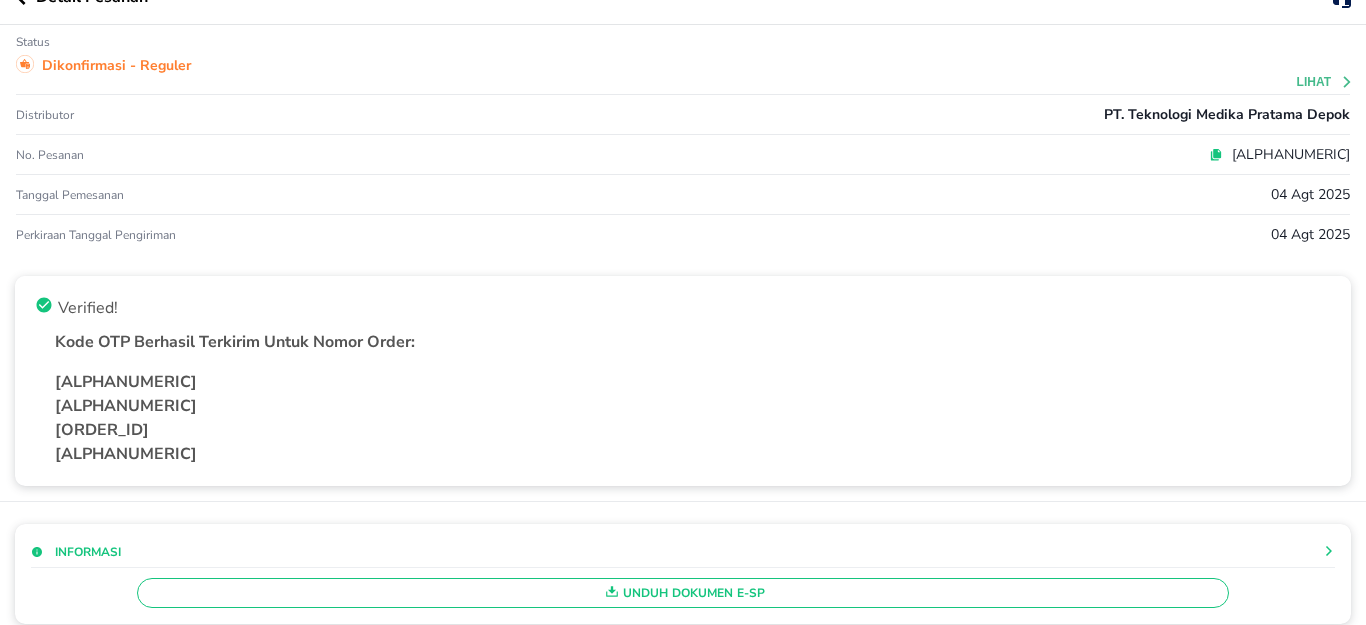 scroll, scrollTop: 0, scrollLeft: 0, axis: both 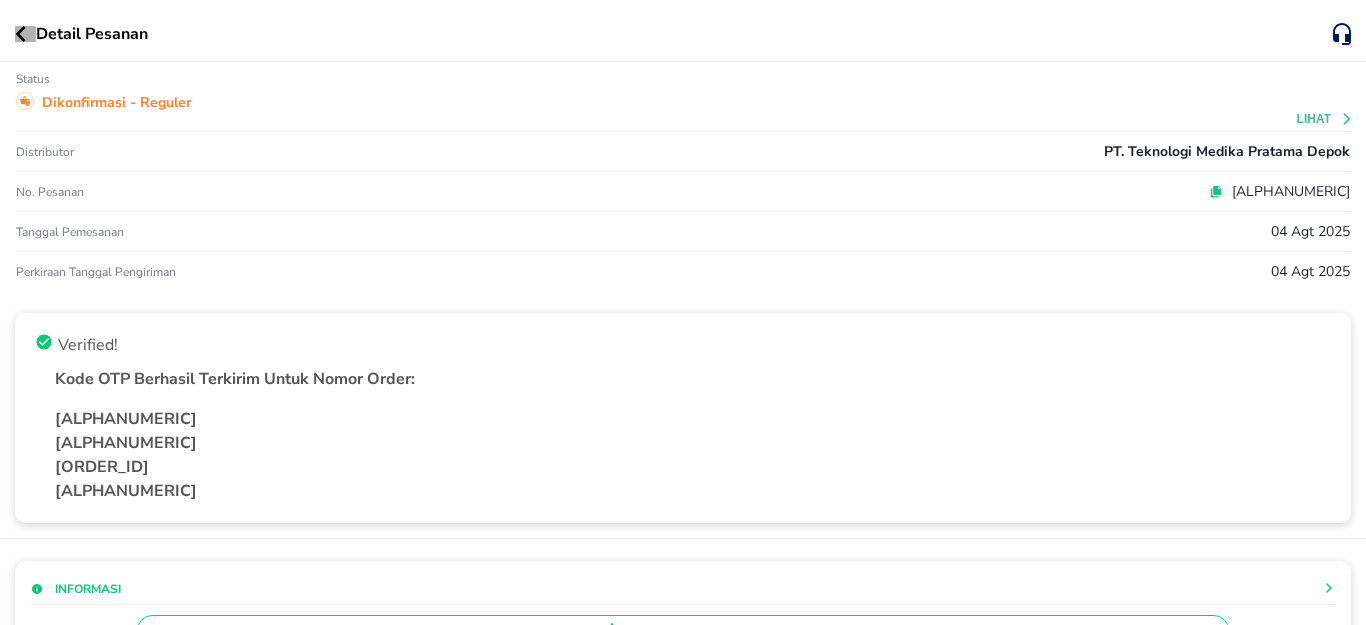 click 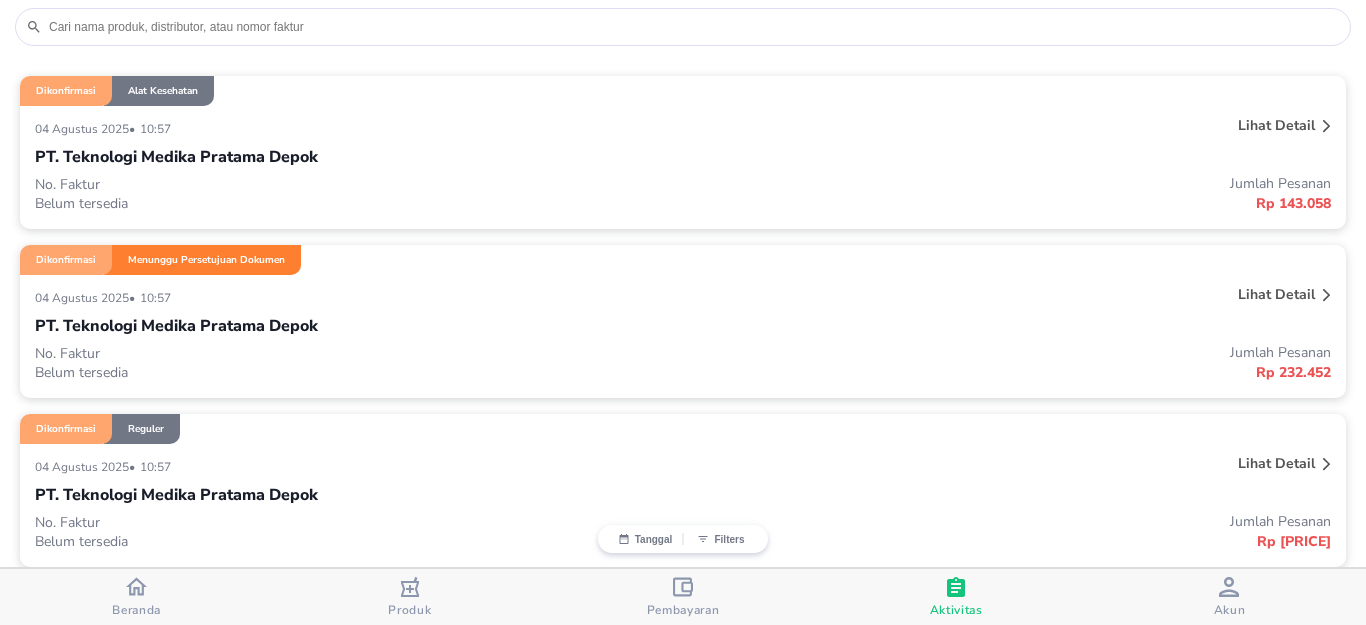 scroll, scrollTop: 100, scrollLeft: 0, axis: vertical 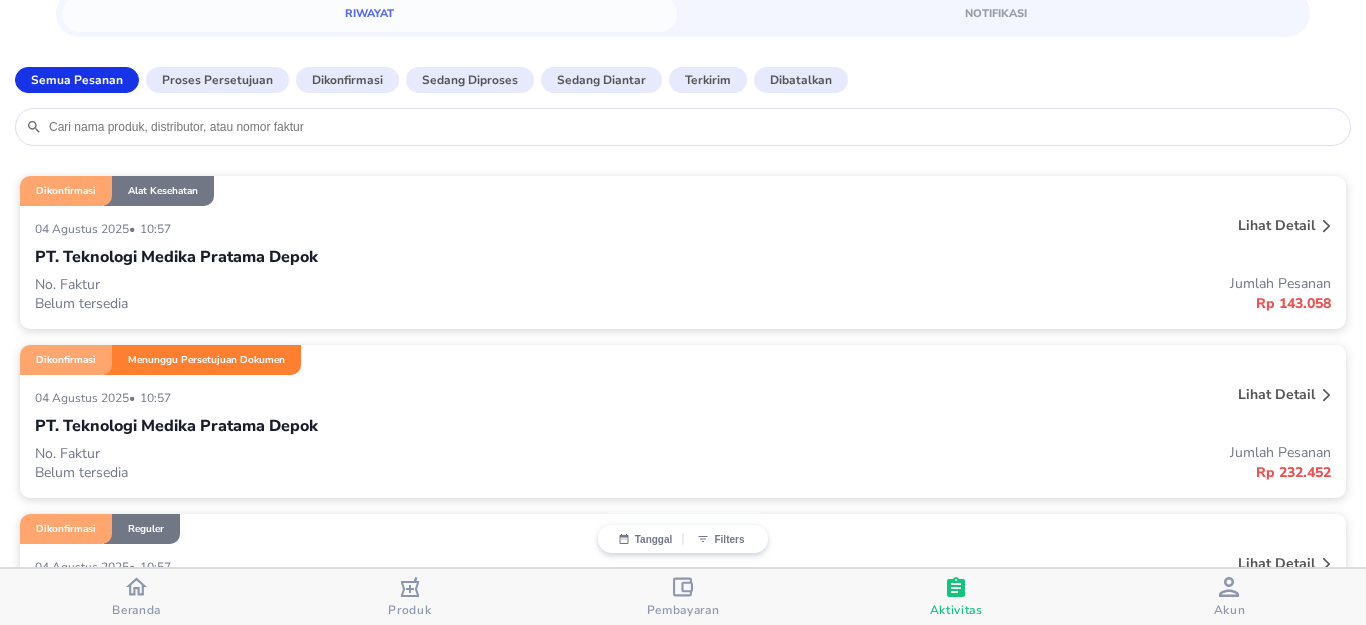 click on "[NUMBER] [MONTH] [YEAR]  • [TIME] Lihat detail PT. Teknologi Medika Pratama Depok No. Faktur Belum tersedia Jumlah Pesanan Rp [PRICE]" at bounding box center [683, 436] 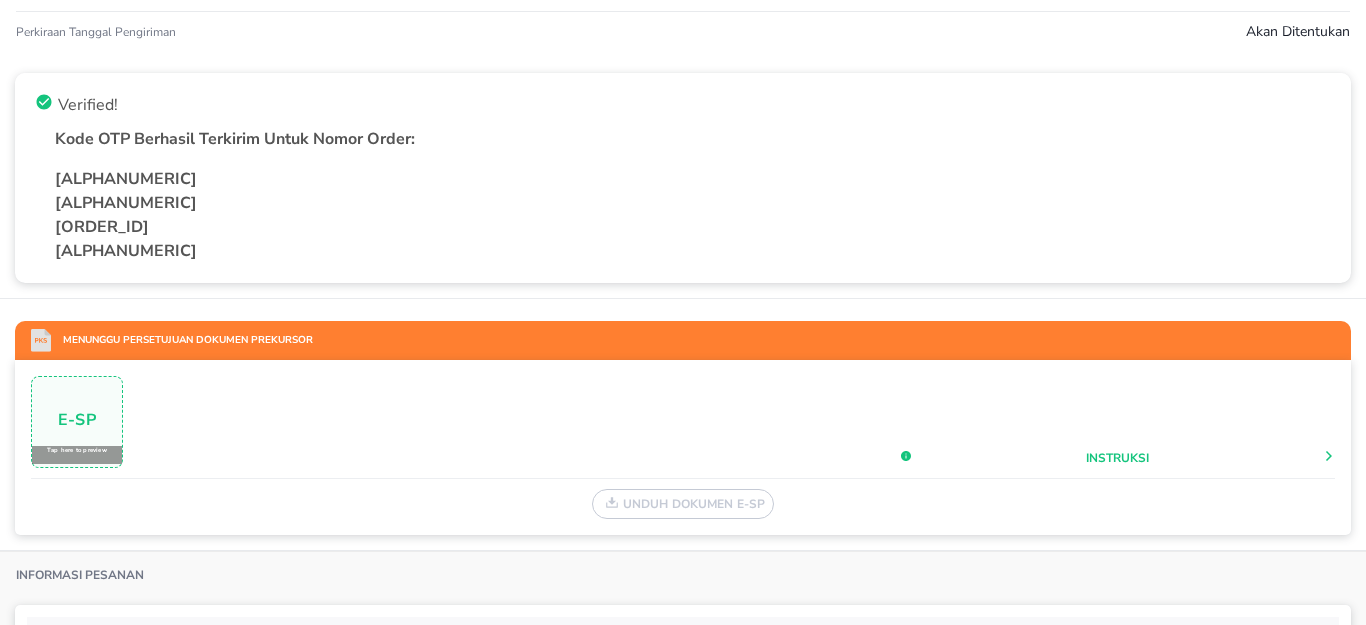 scroll, scrollTop: 400, scrollLeft: 0, axis: vertical 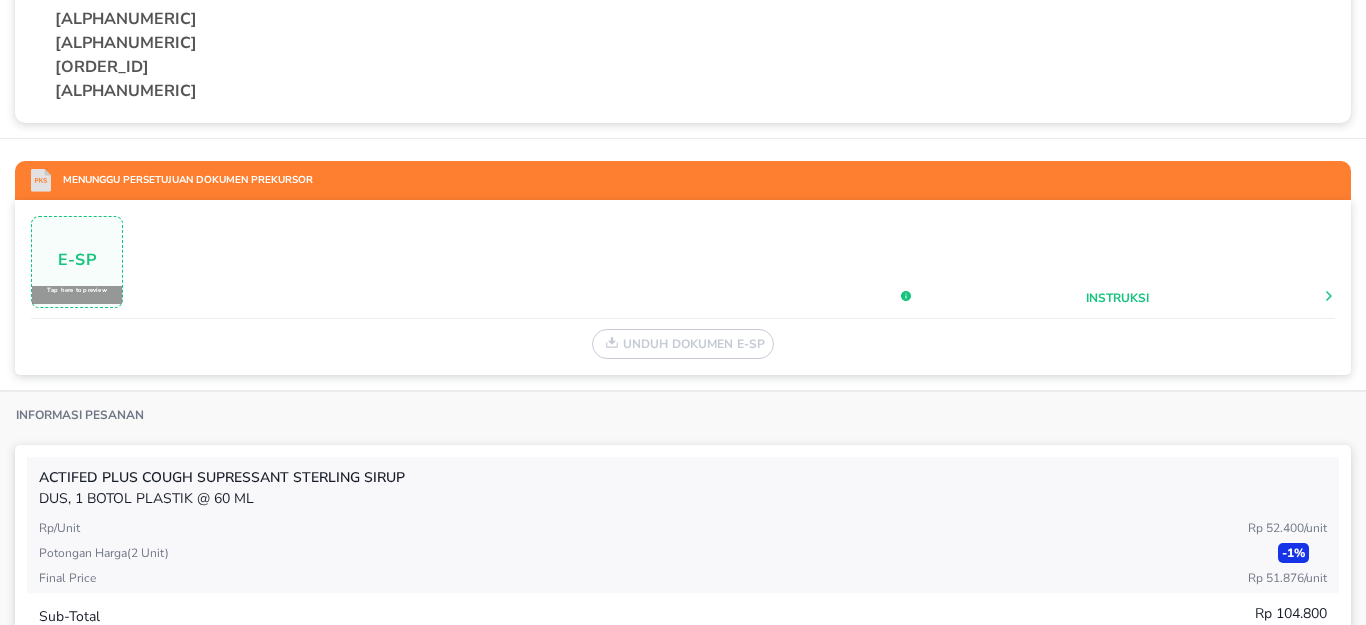click on "E-SP" at bounding box center [77, 260] 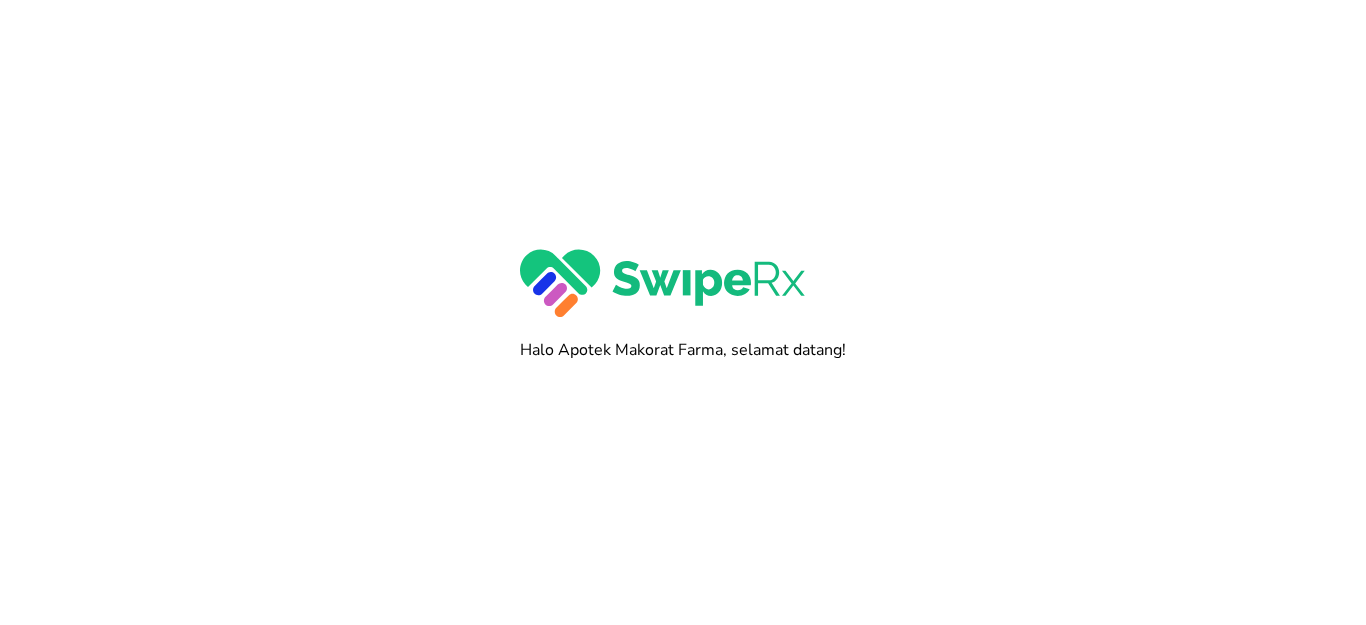 scroll, scrollTop: 0, scrollLeft: 0, axis: both 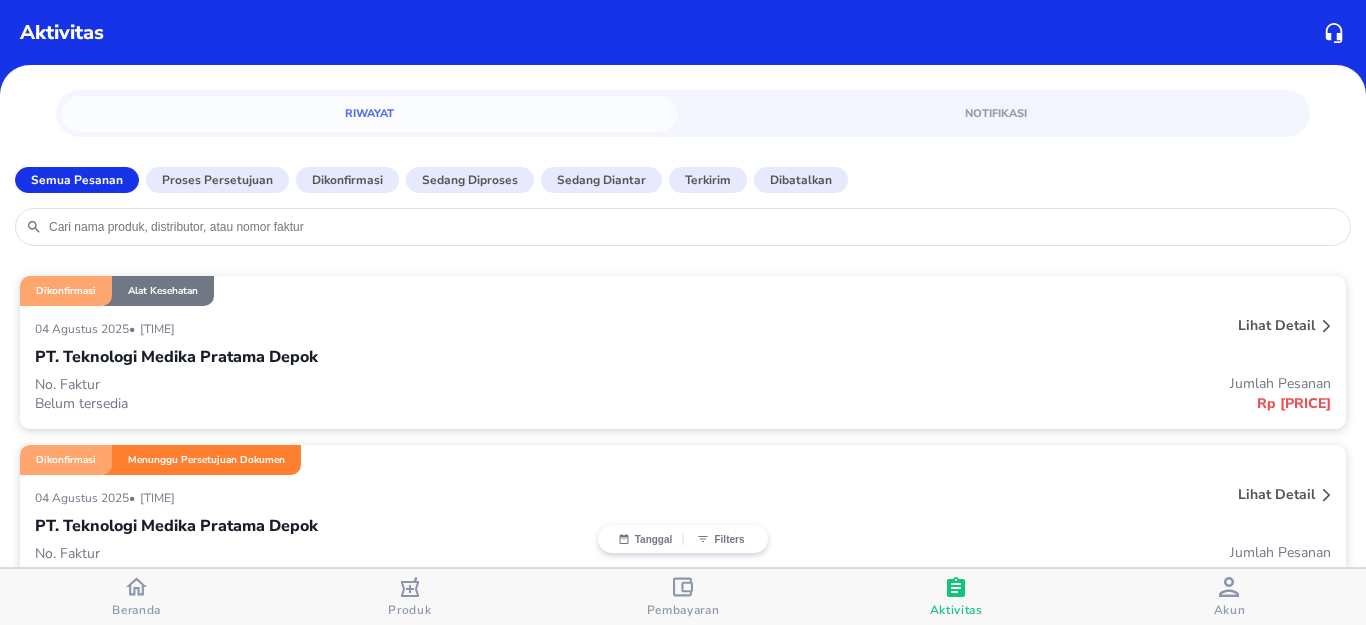 click on "[DATE]  • [TIME] Lihat detail PT. Teknologi Medika Pratama [CITY] No. Faktur Belum tersedia Jumlah Pesanan Rp [PRICE]" at bounding box center (683, 367) 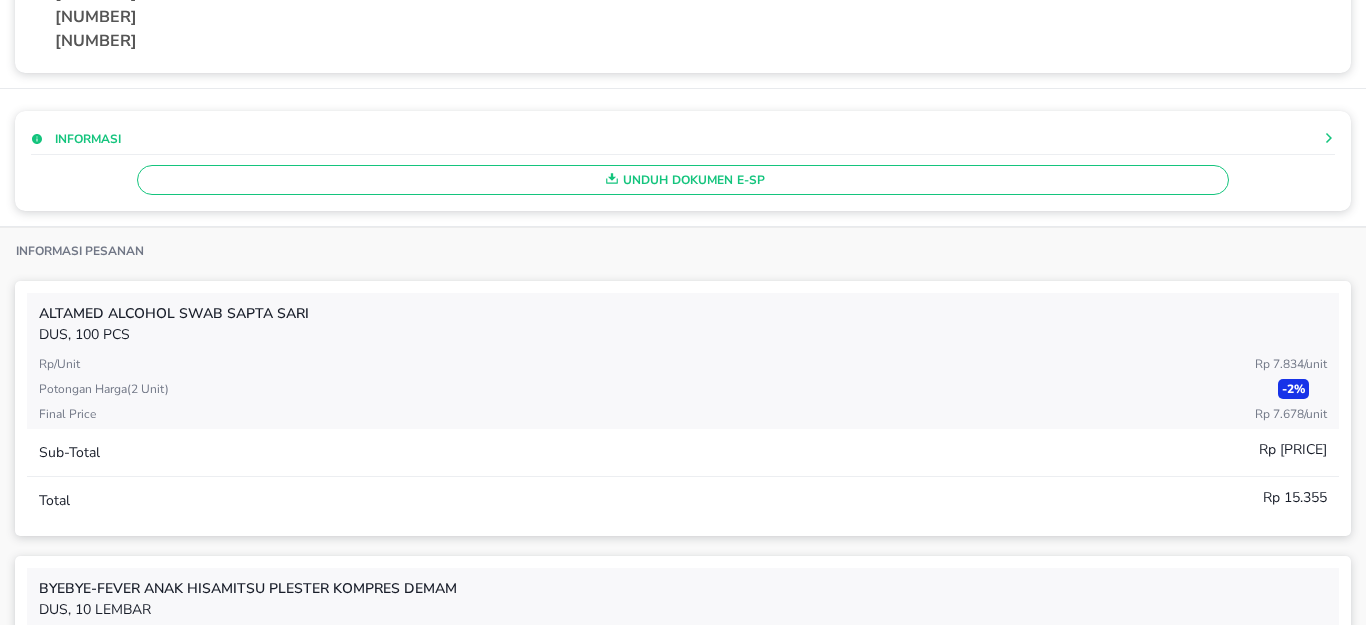scroll, scrollTop: 400, scrollLeft: 0, axis: vertical 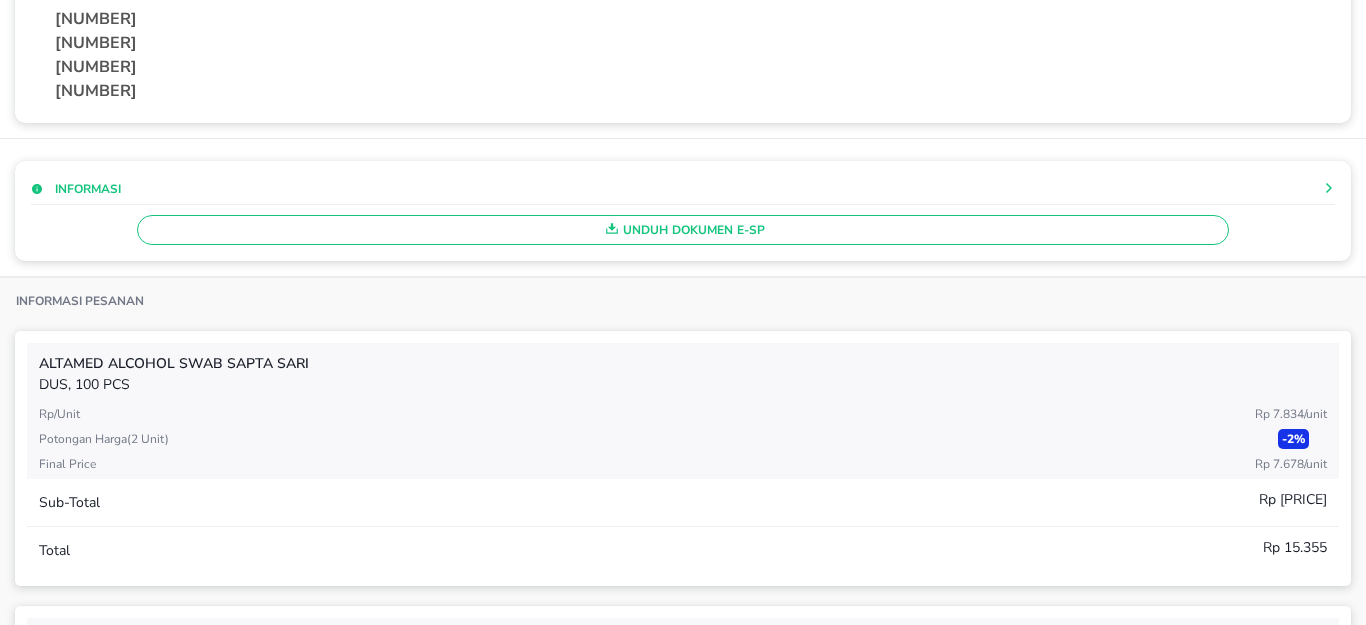 click on "Unduh Dokumen e-SP" at bounding box center [683, 230] 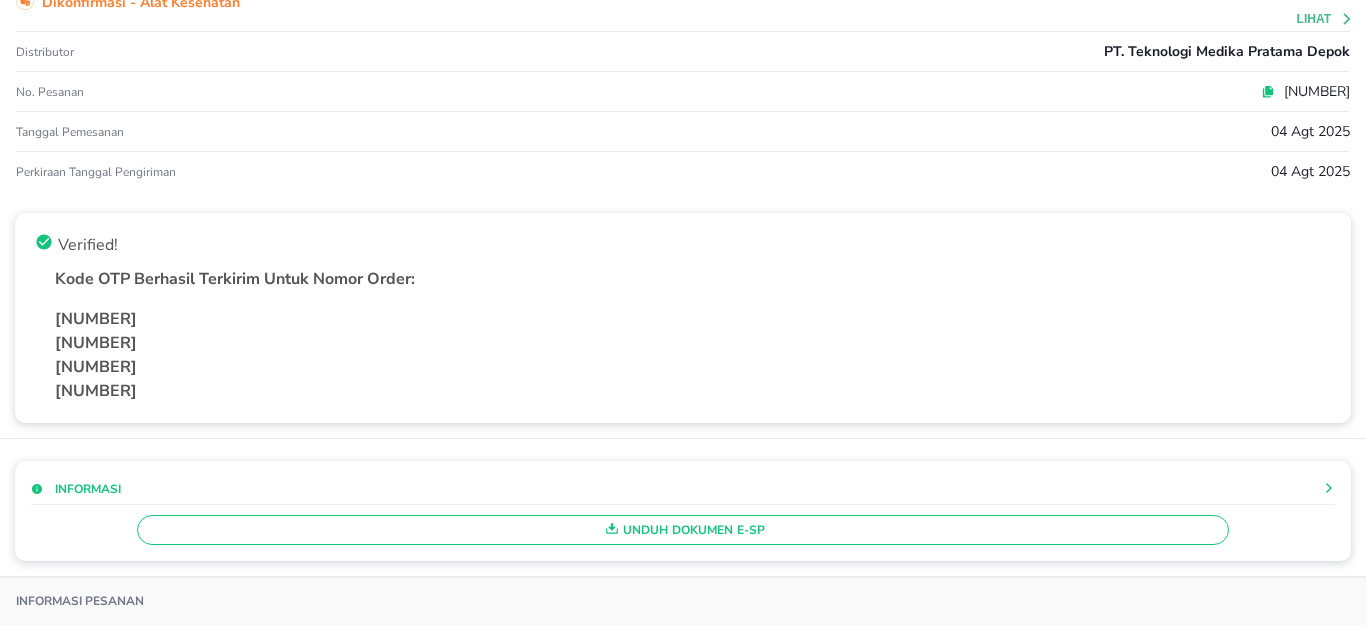 scroll, scrollTop: 0, scrollLeft: 0, axis: both 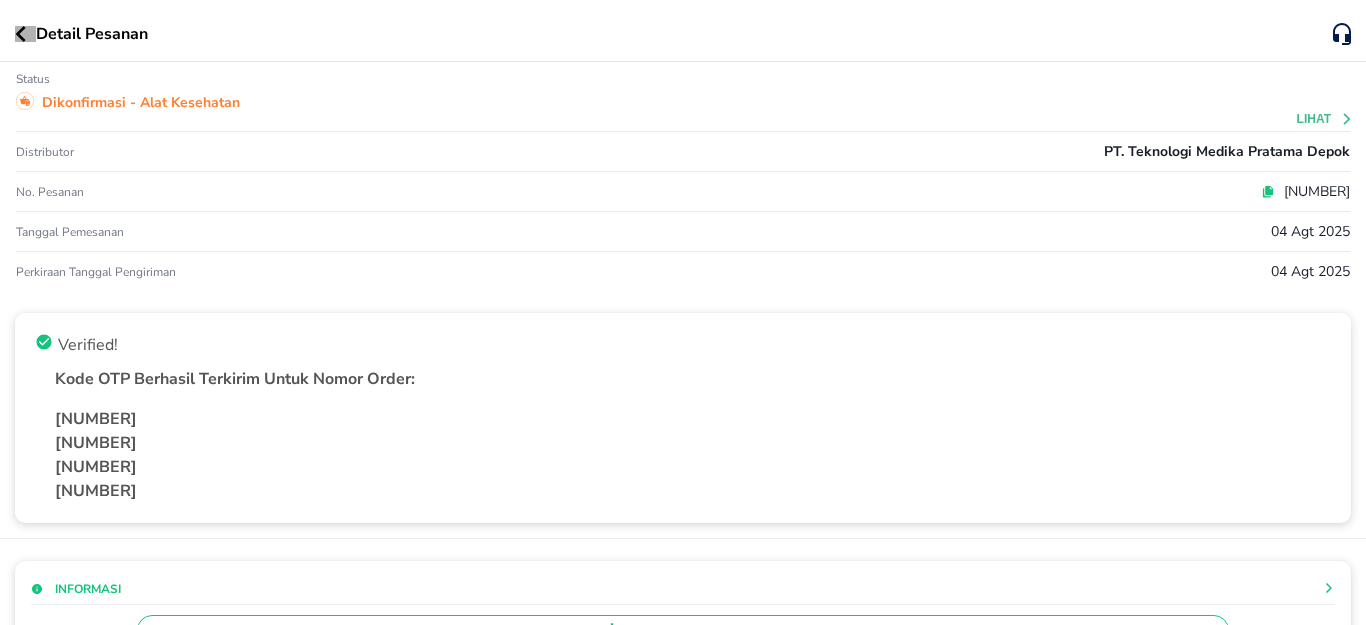 click at bounding box center (25, 34) 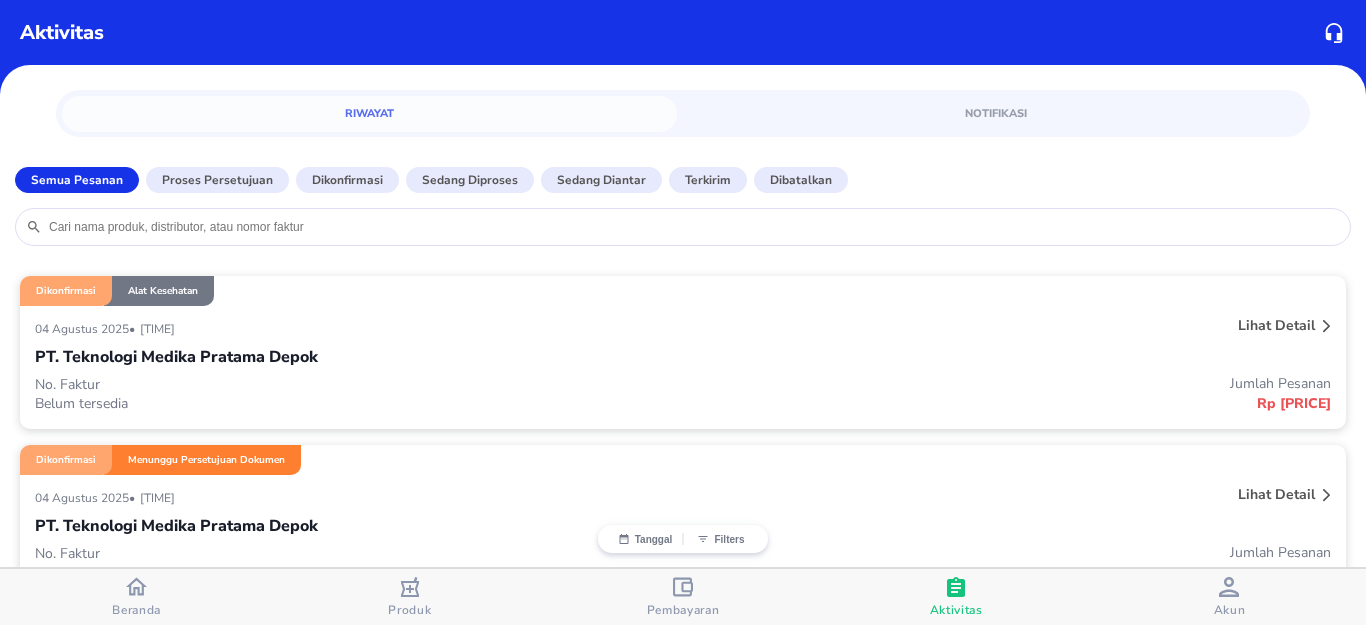 scroll, scrollTop: 700, scrollLeft: 0, axis: vertical 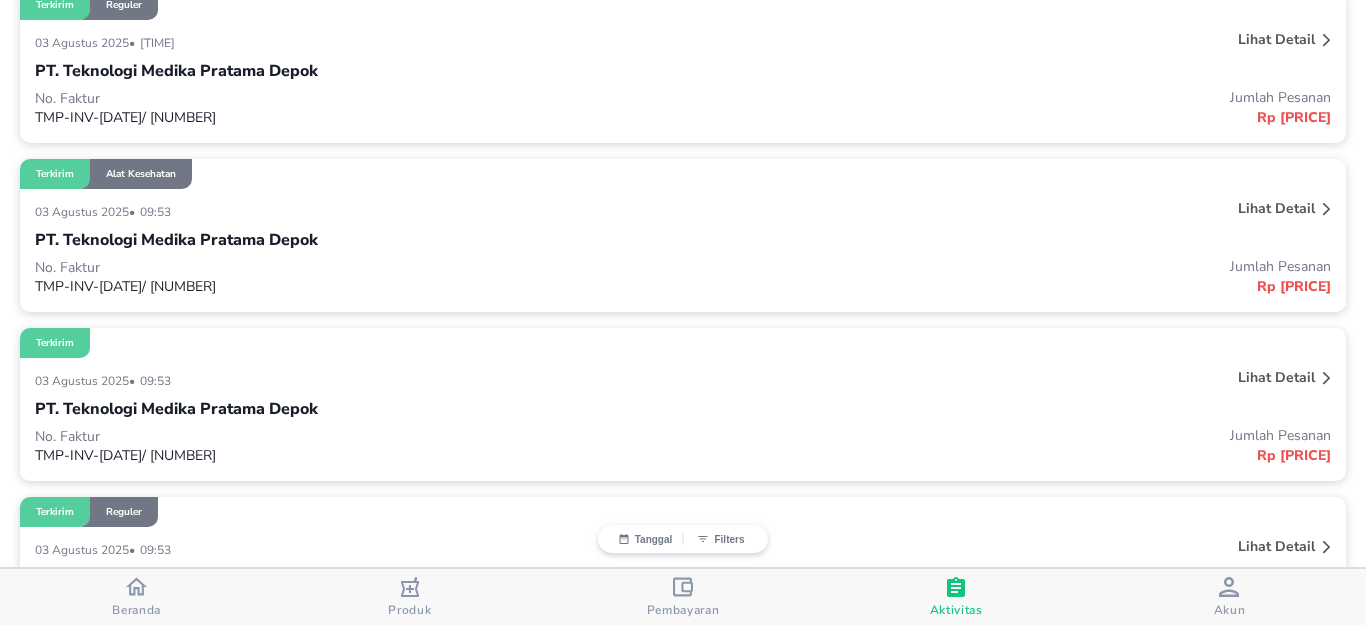 click on "Lihat detail" at bounding box center (1065, 211) 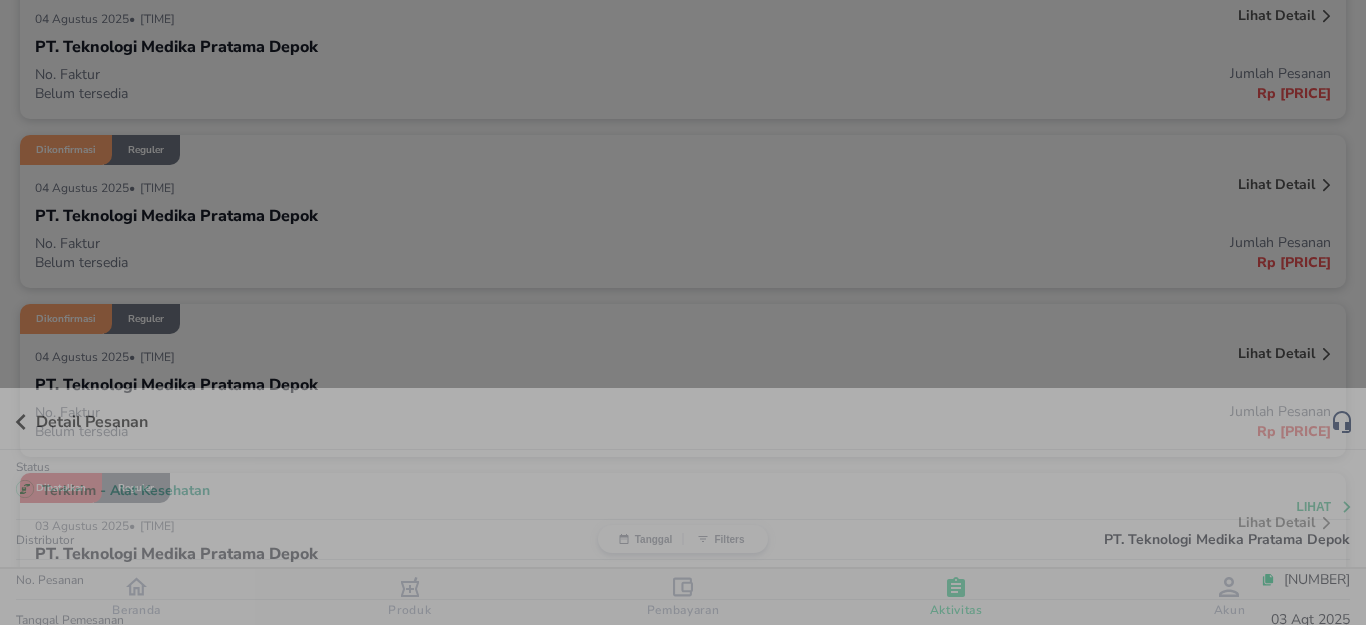 scroll, scrollTop: 1300, scrollLeft: 0, axis: vertical 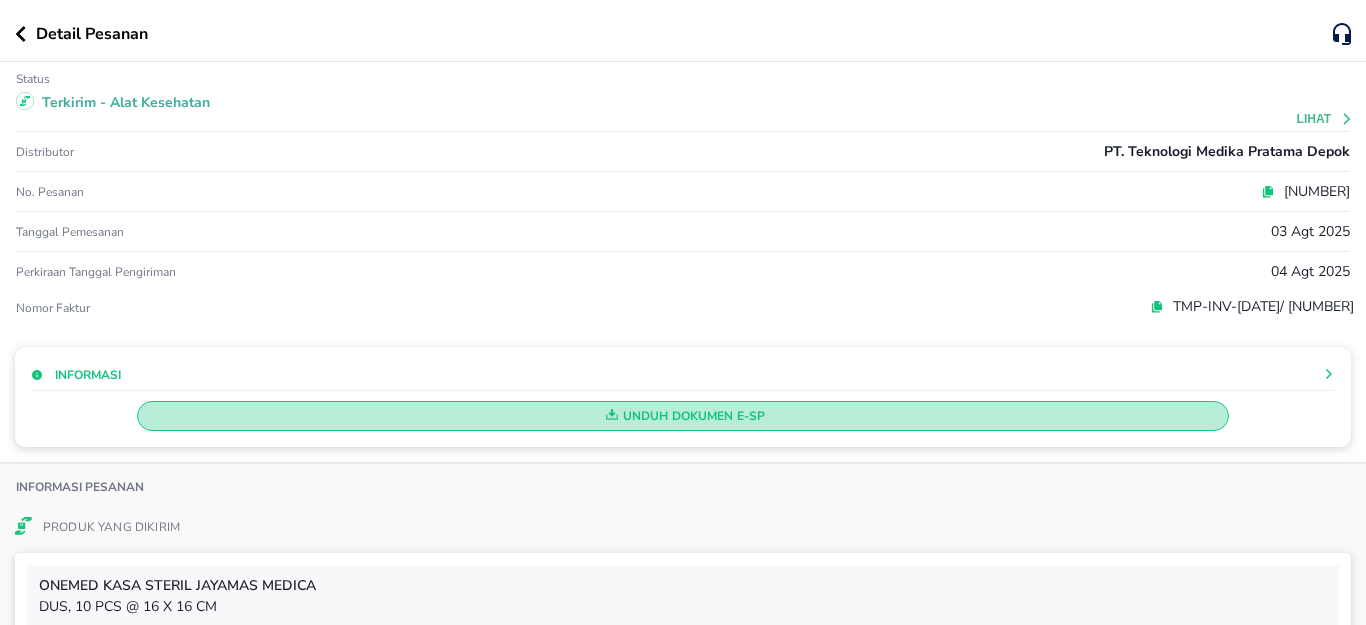 click on "Unduh Dokumen e-SP" at bounding box center [683, 416] 